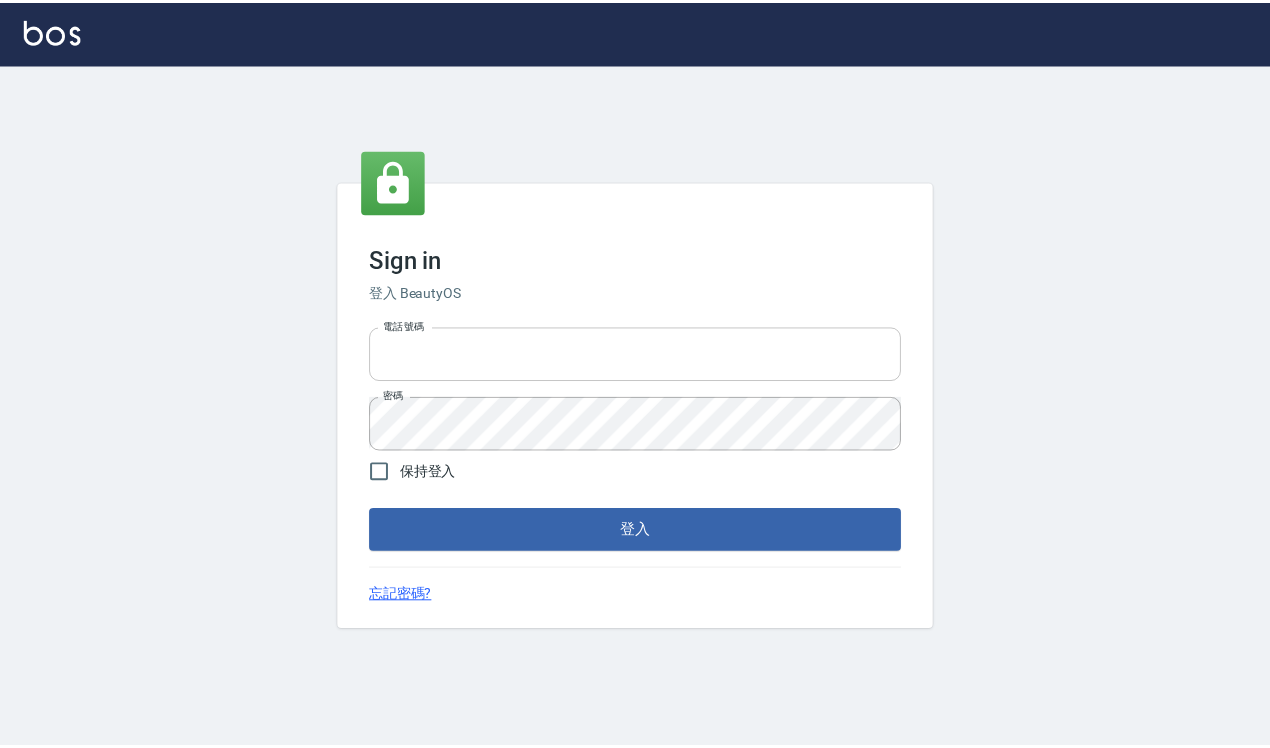 scroll, scrollTop: 0, scrollLeft: 0, axis: both 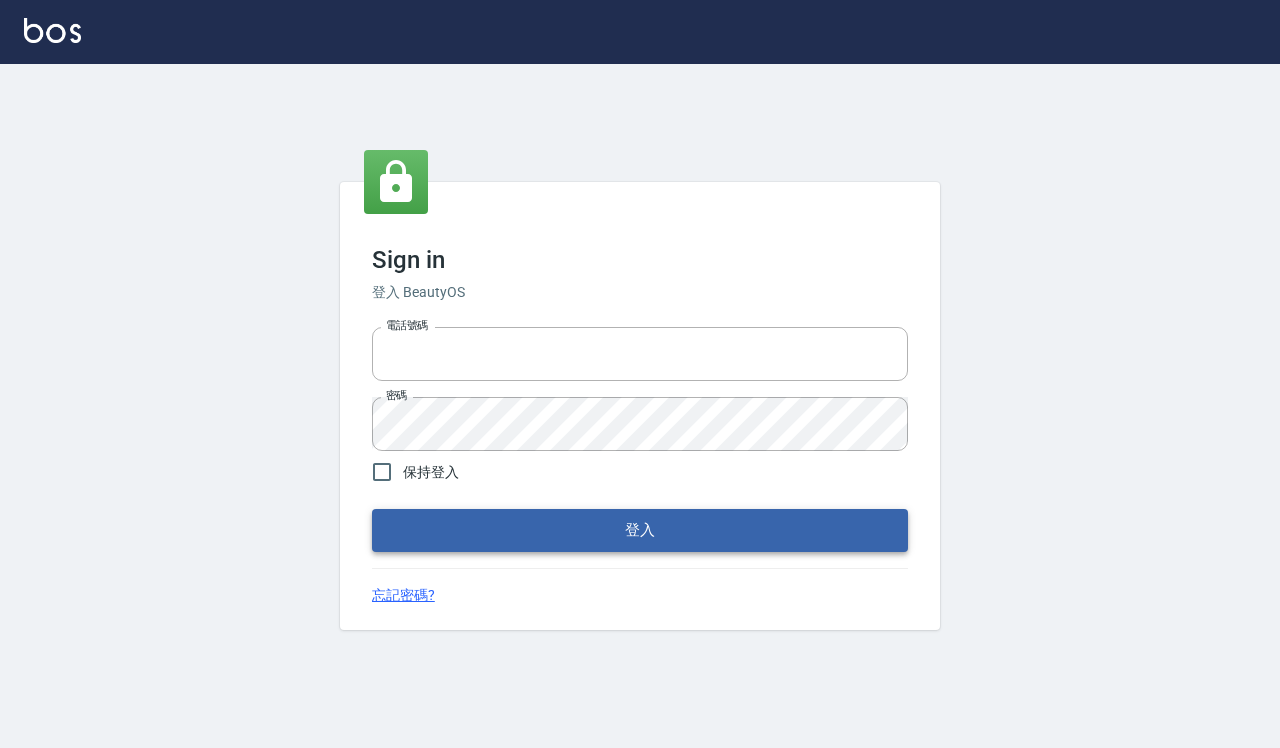 type on "[PHONE]" 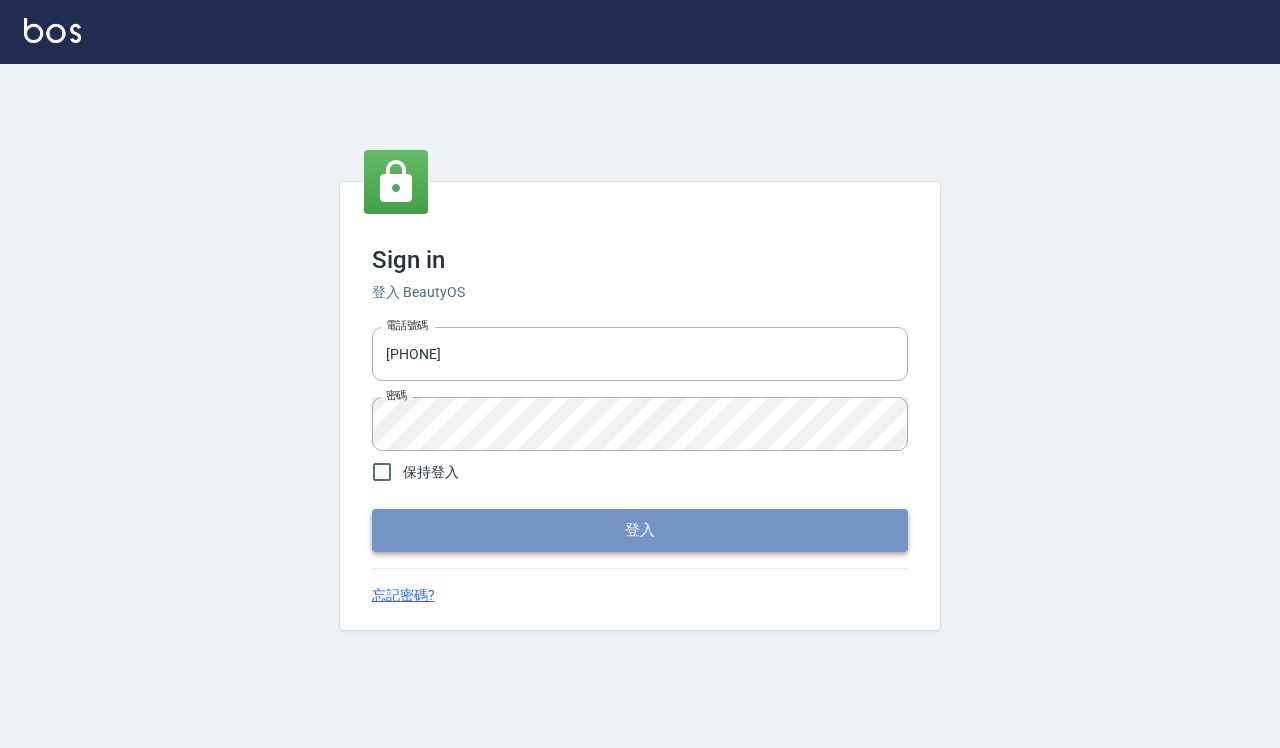 click on "登入" at bounding box center [640, 530] 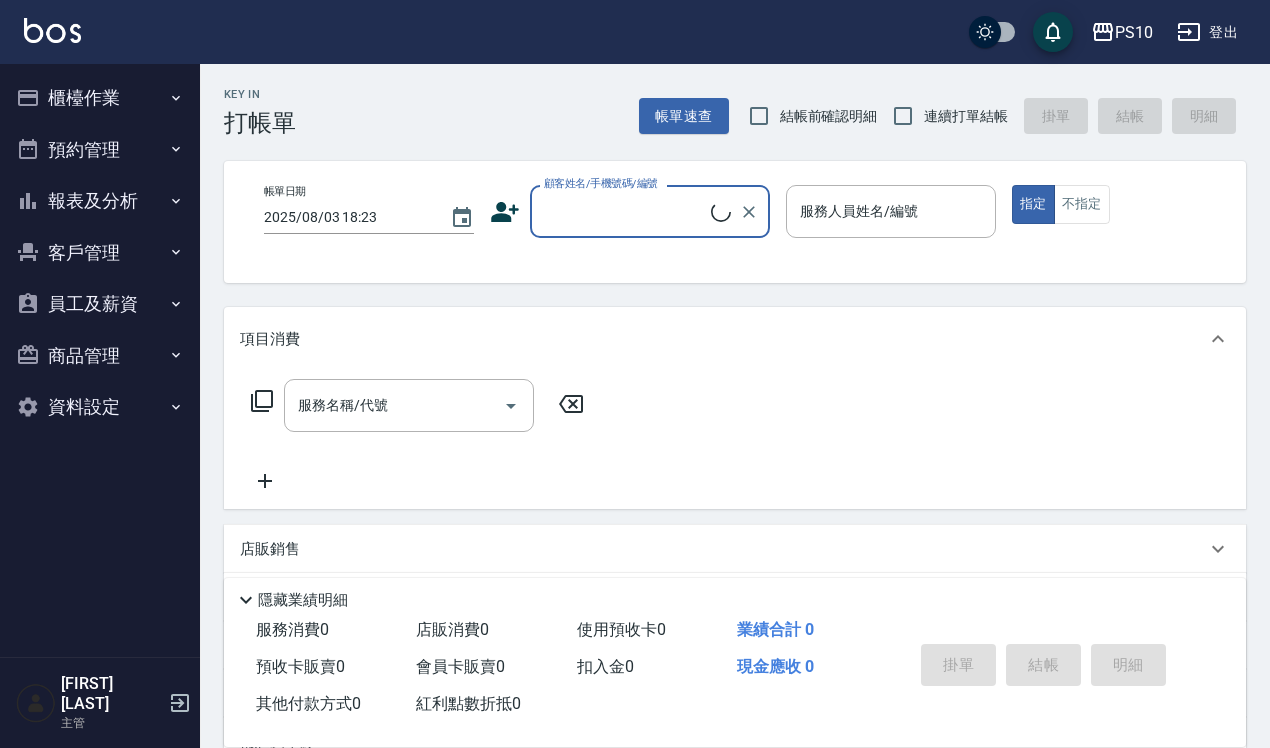 click on "結帳前確認明細" at bounding box center (829, 116) 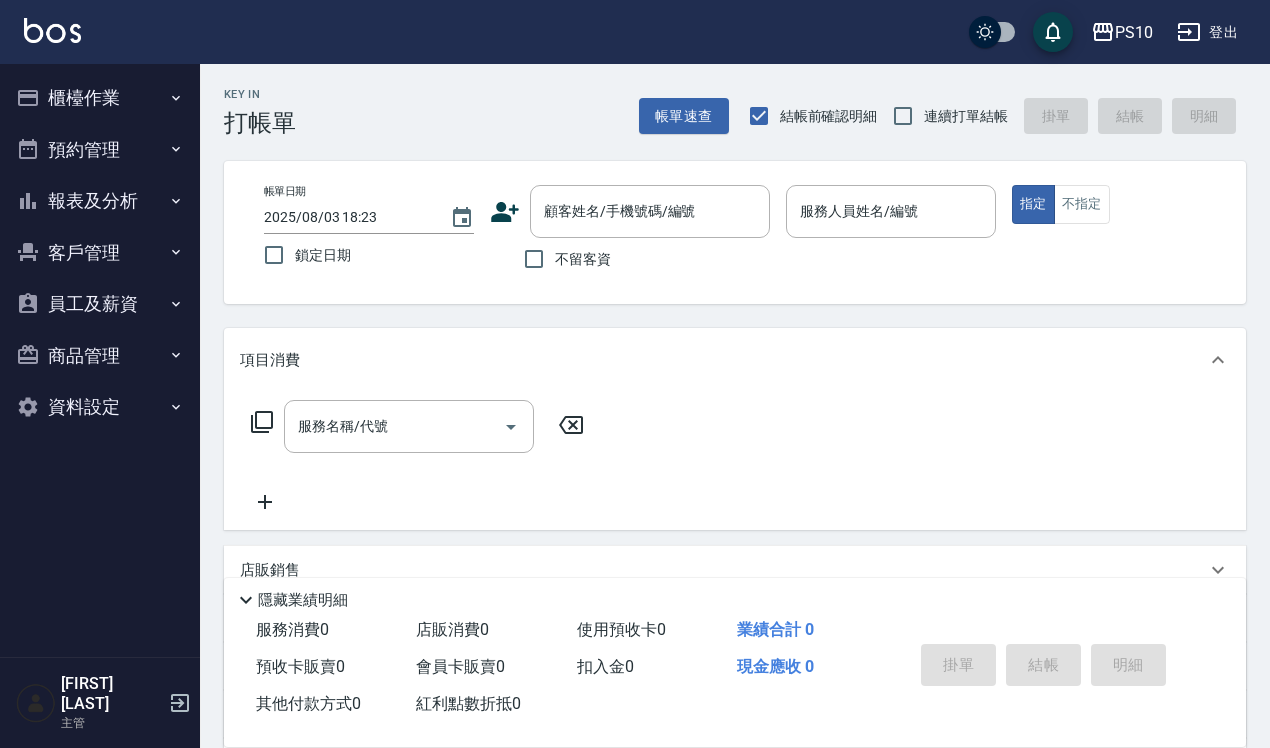 click on "連續打單結帳" at bounding box center [945, 116] 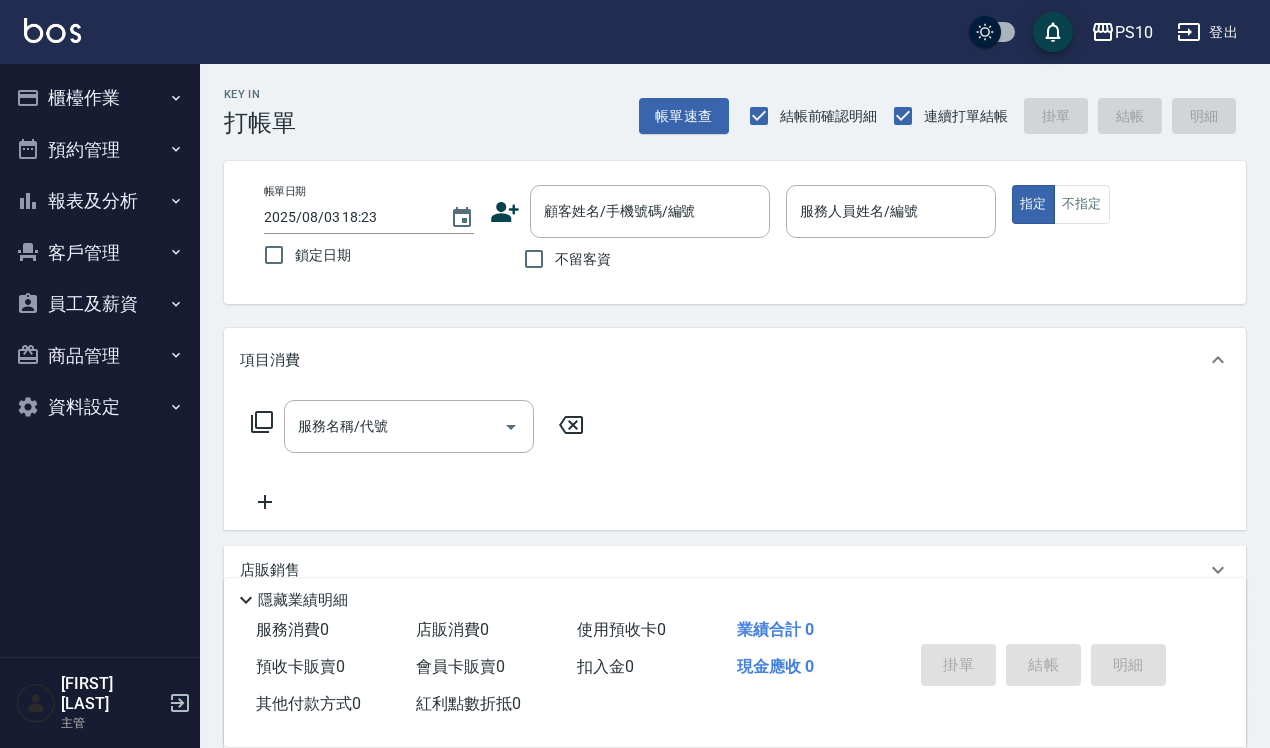 click on "不留客資" at bounding box center [583, 259] 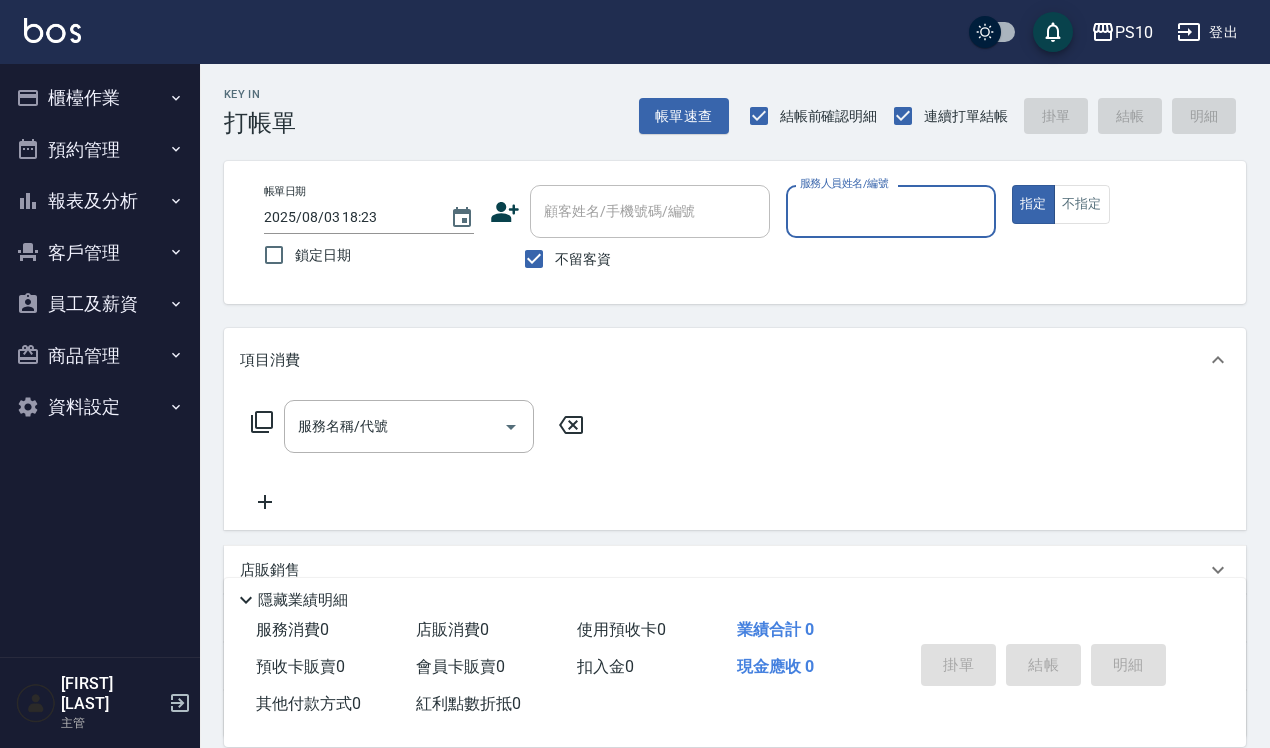 click on "服務人員姓名/編號" at bounding box center [891, 211] 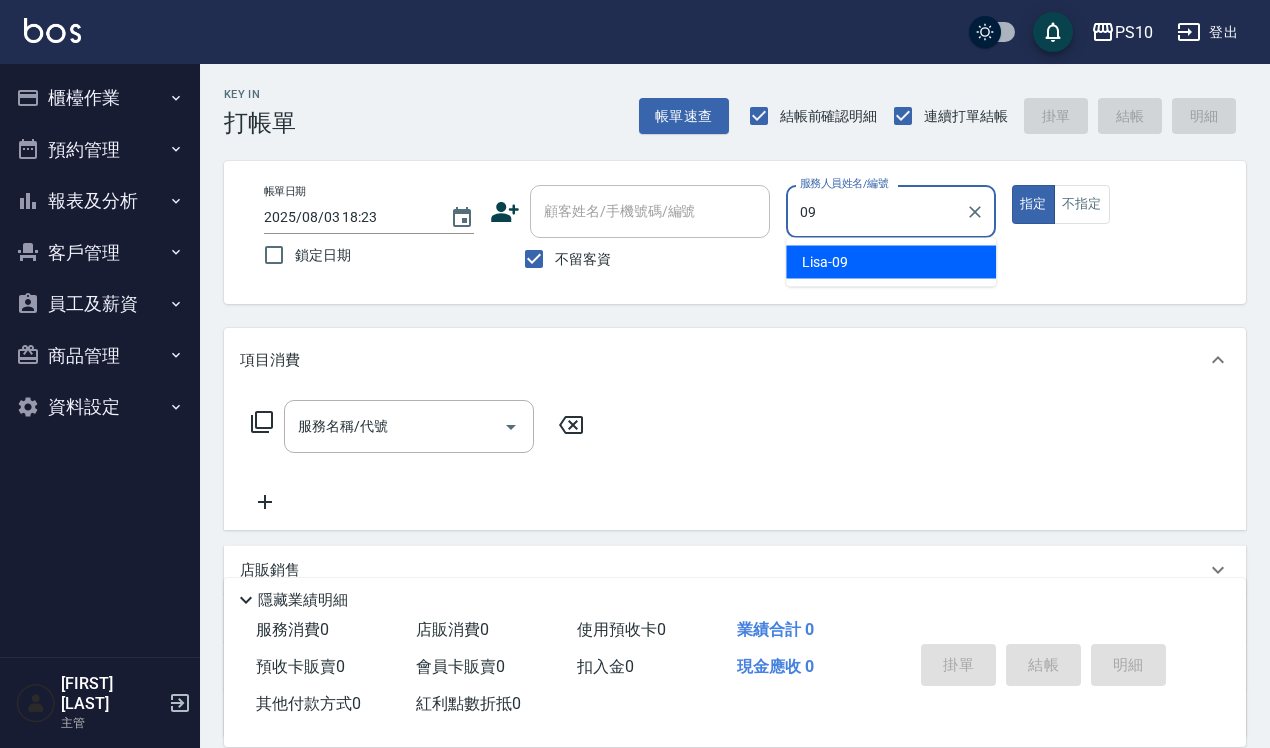 type on "[FIRST]-[ID]" 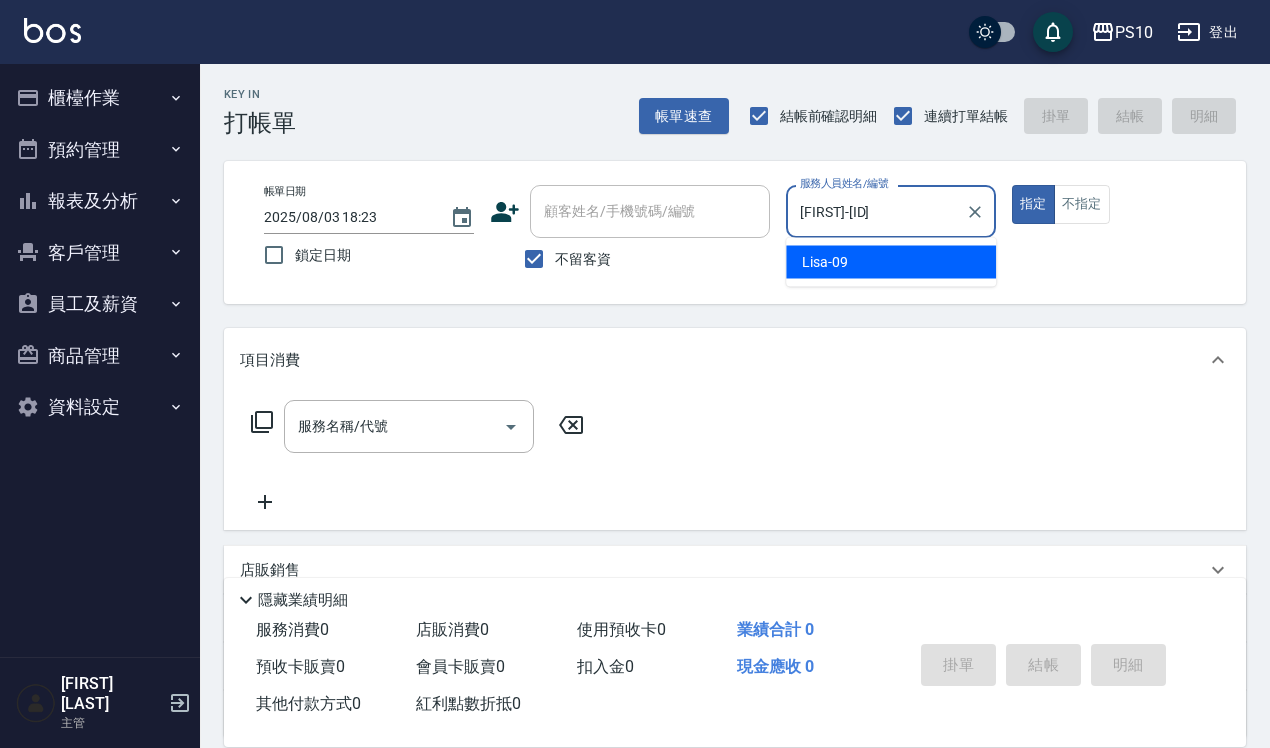 type on "true" 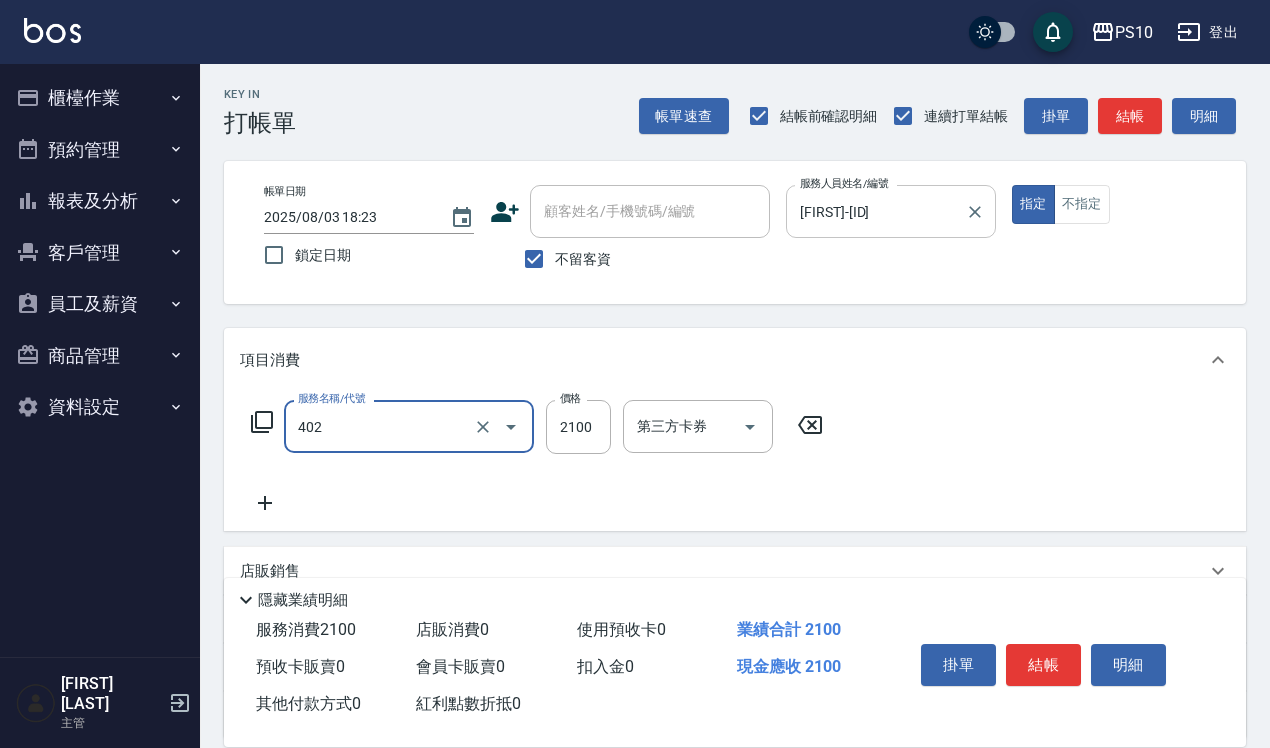 type on "染髮中髮([ID])" 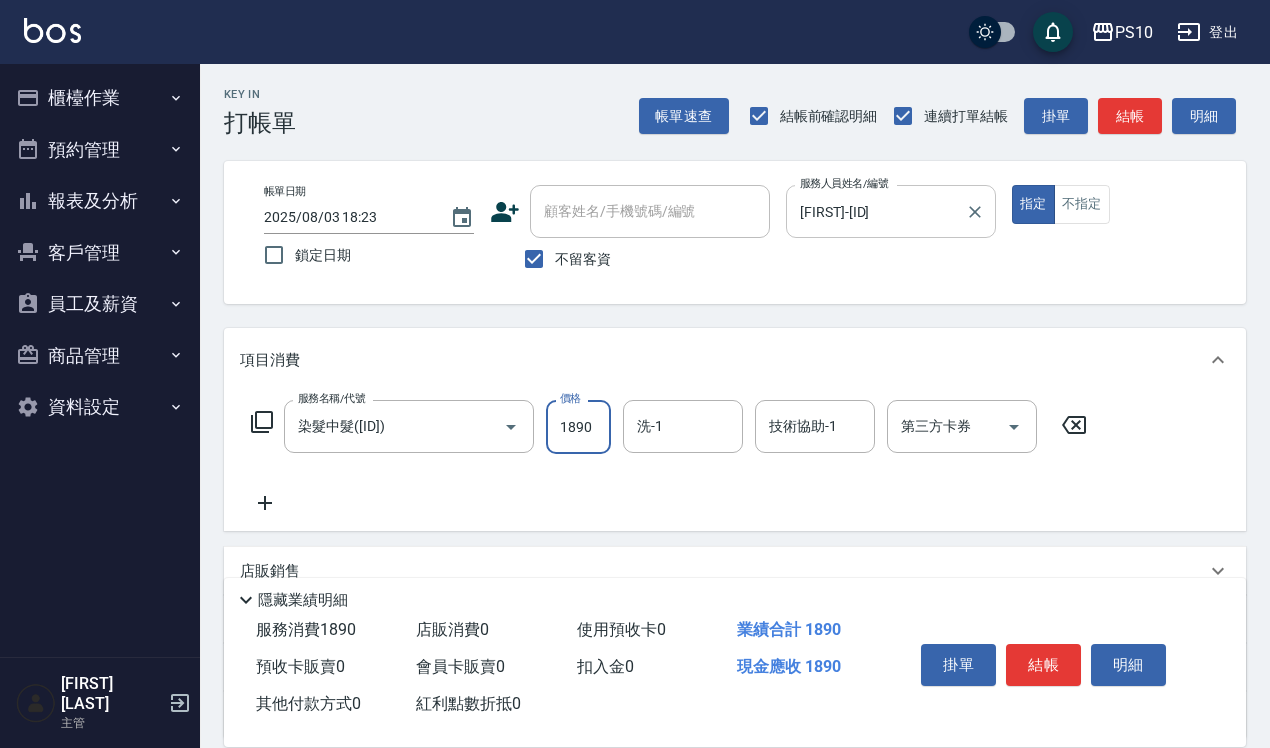 type on "1890" 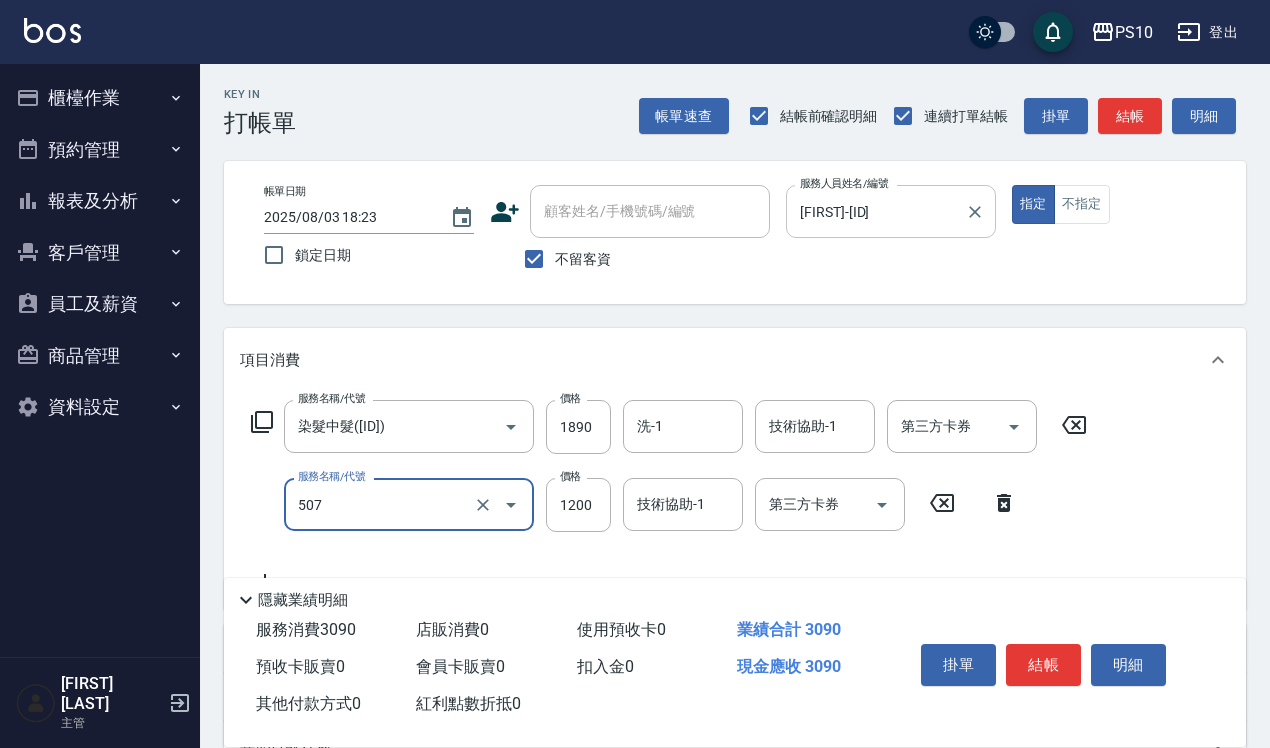 type on "5G短髮([ID])" 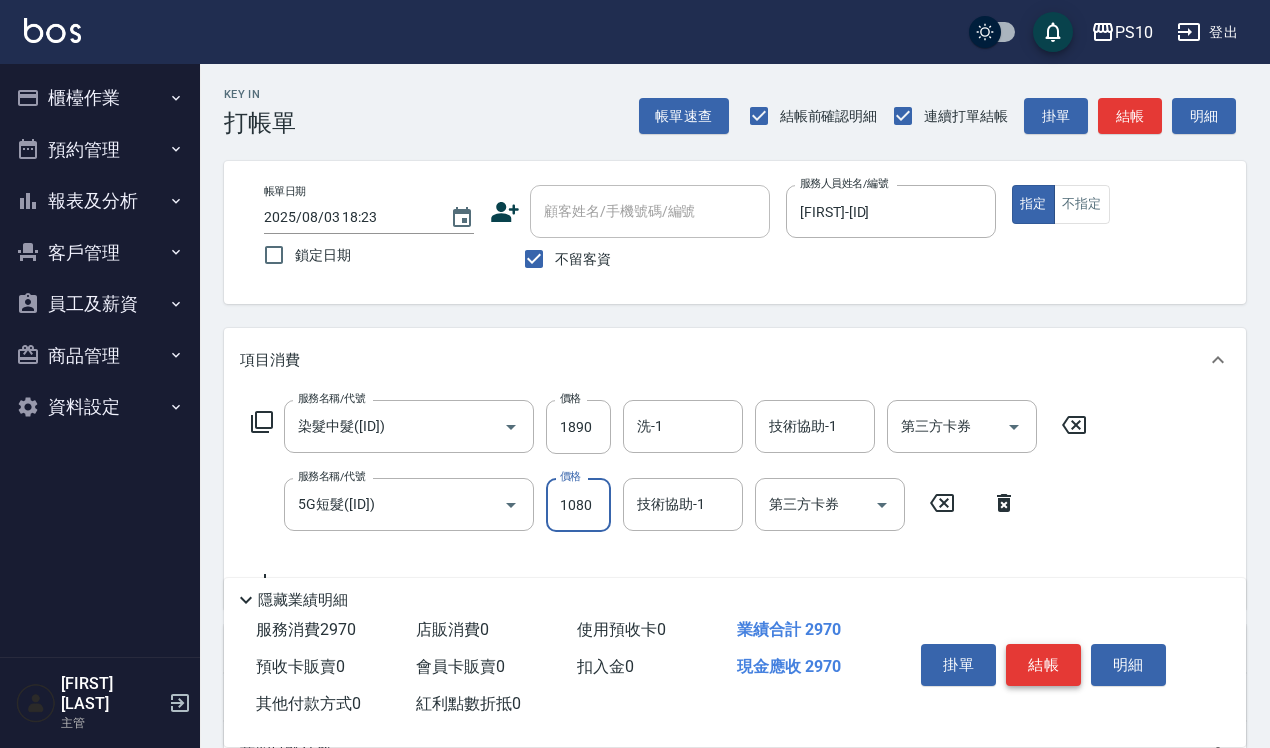 type on "1080" 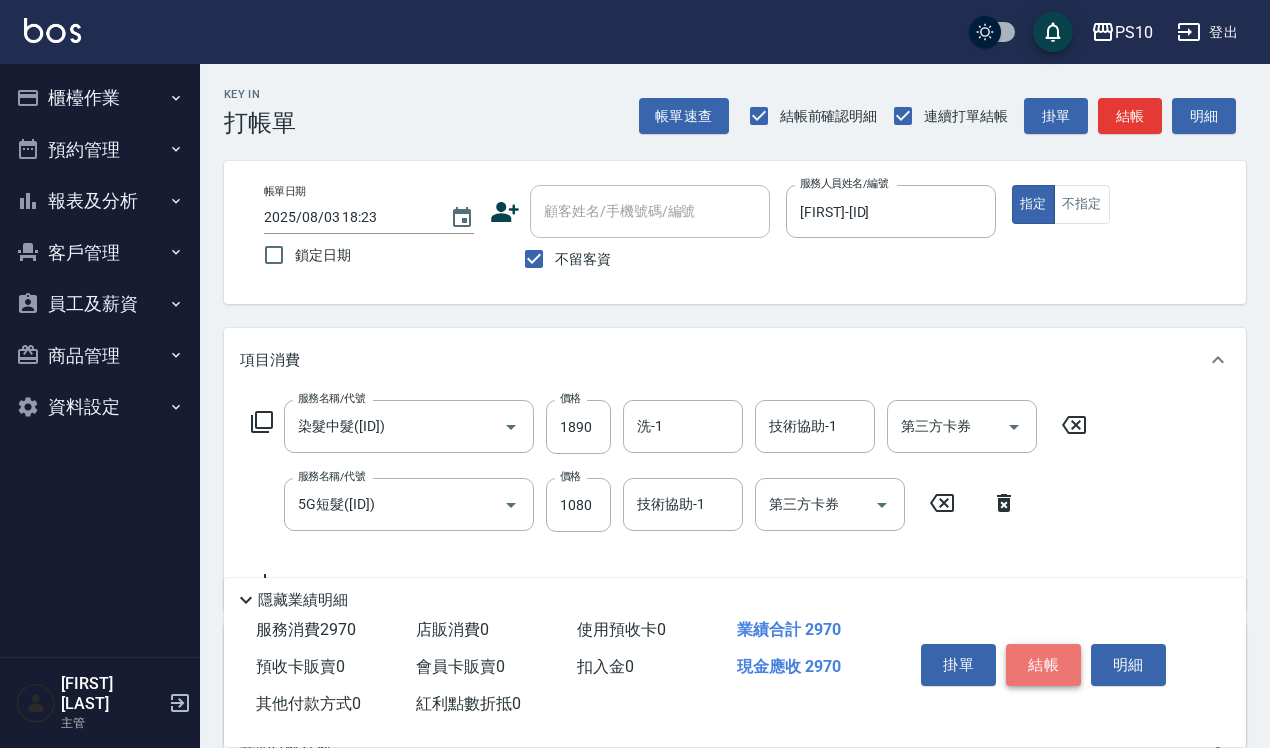 click on "結帳" at bounding box center [1043, 665] 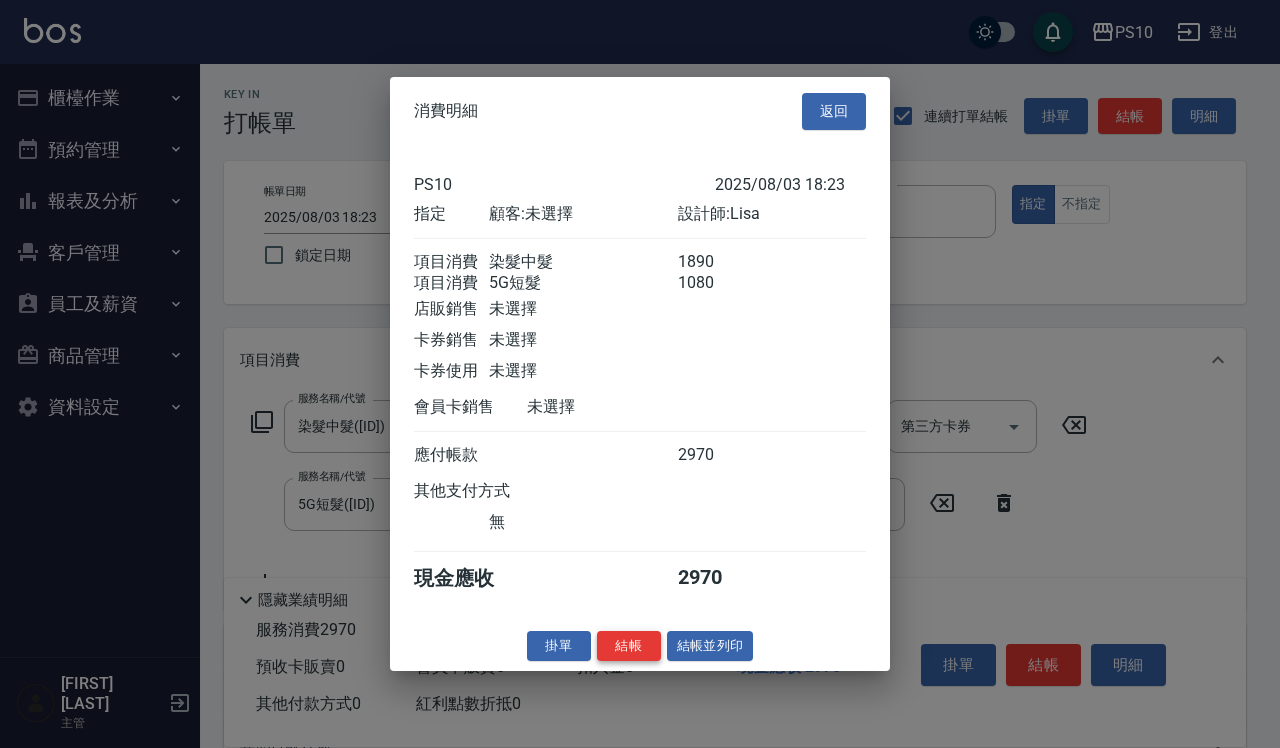 click on "結帳" at bounding box center [629, 645] 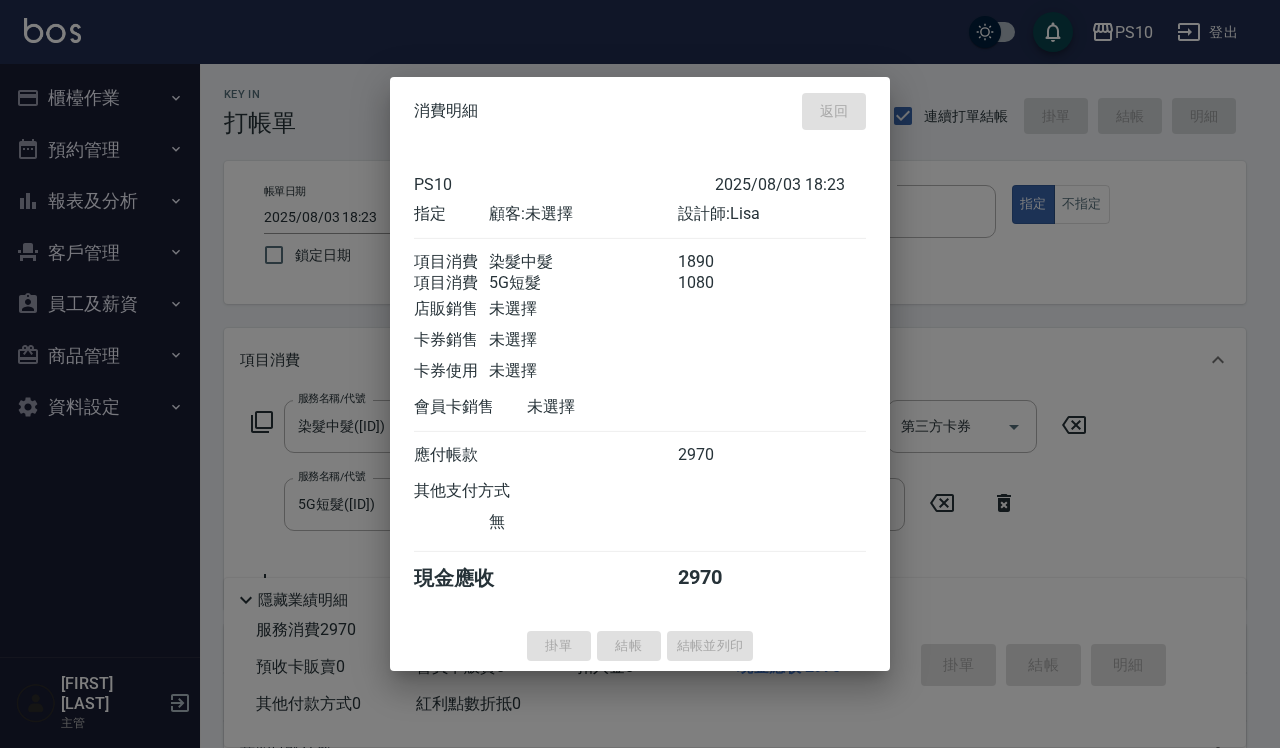 type on "2025/08/03 18:24" 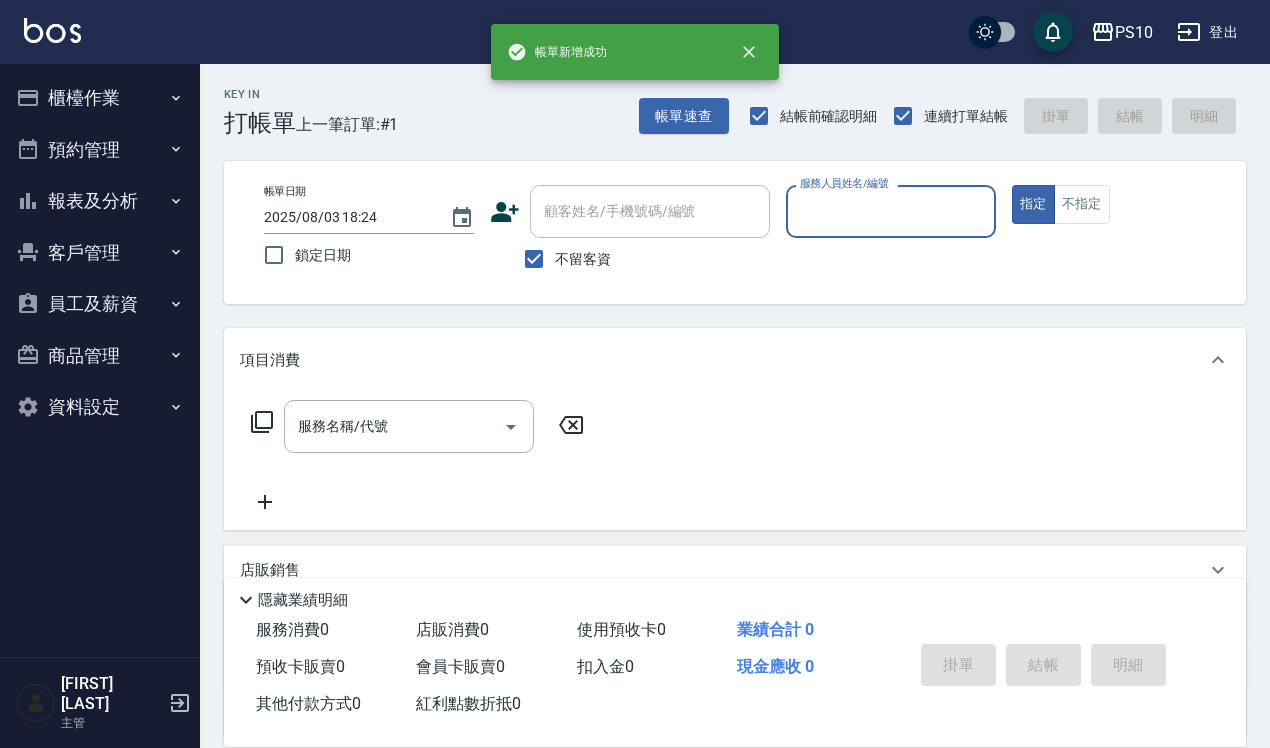 click on "櫃檯作業" at bounding box center (100, 98) 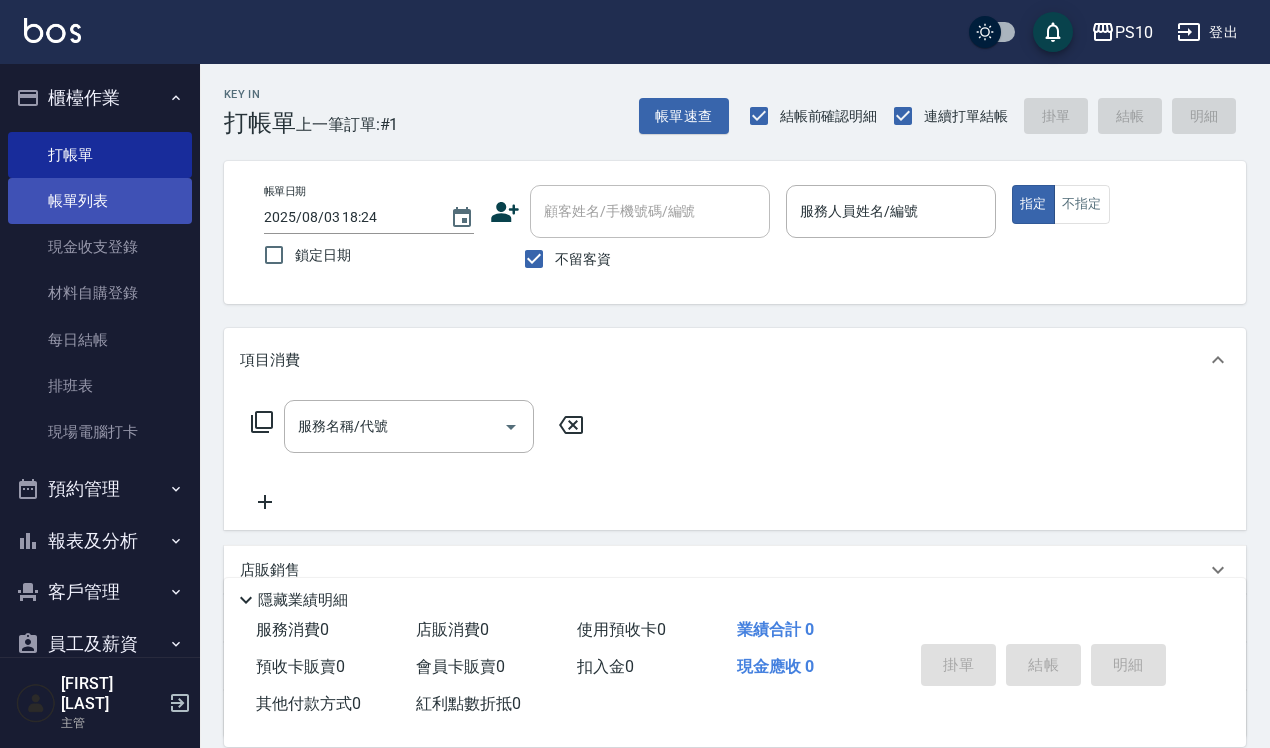 click on "帳單列表" at bounding box center [100, 201] 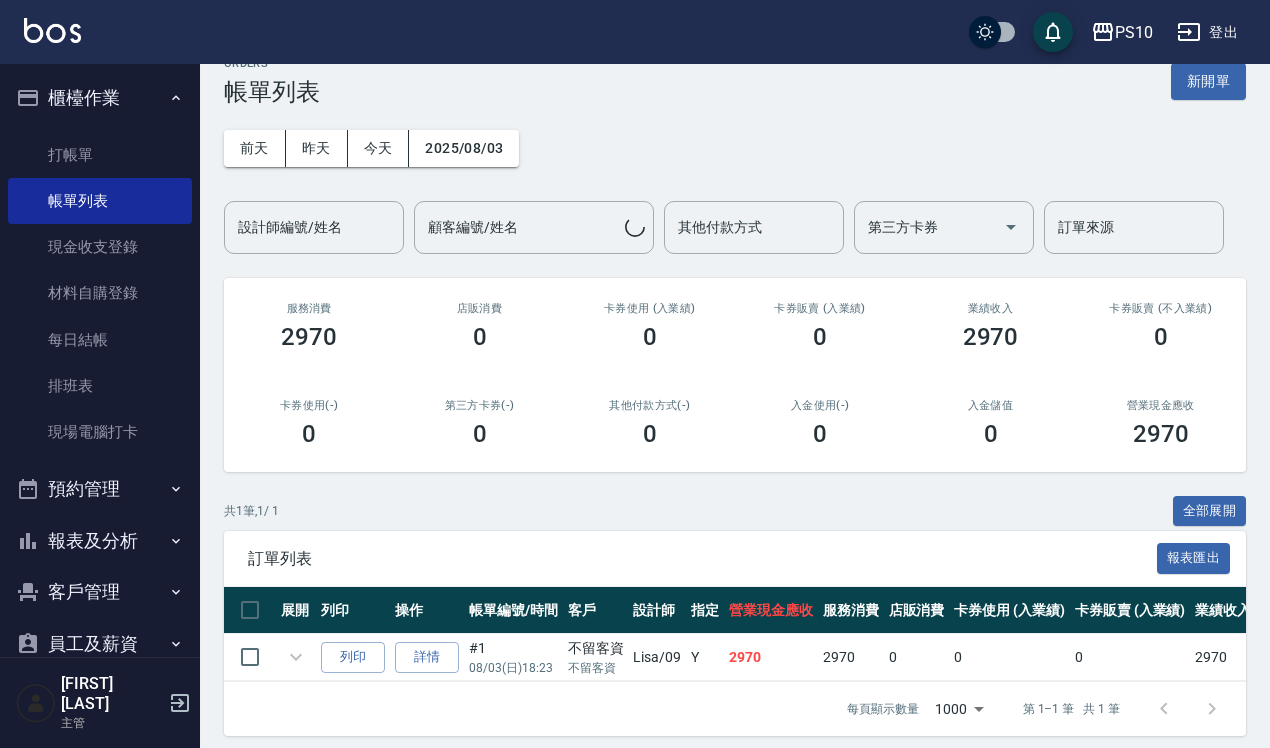 scroll, scrollTop: 61, scrollLeft: 0, axis: vertical 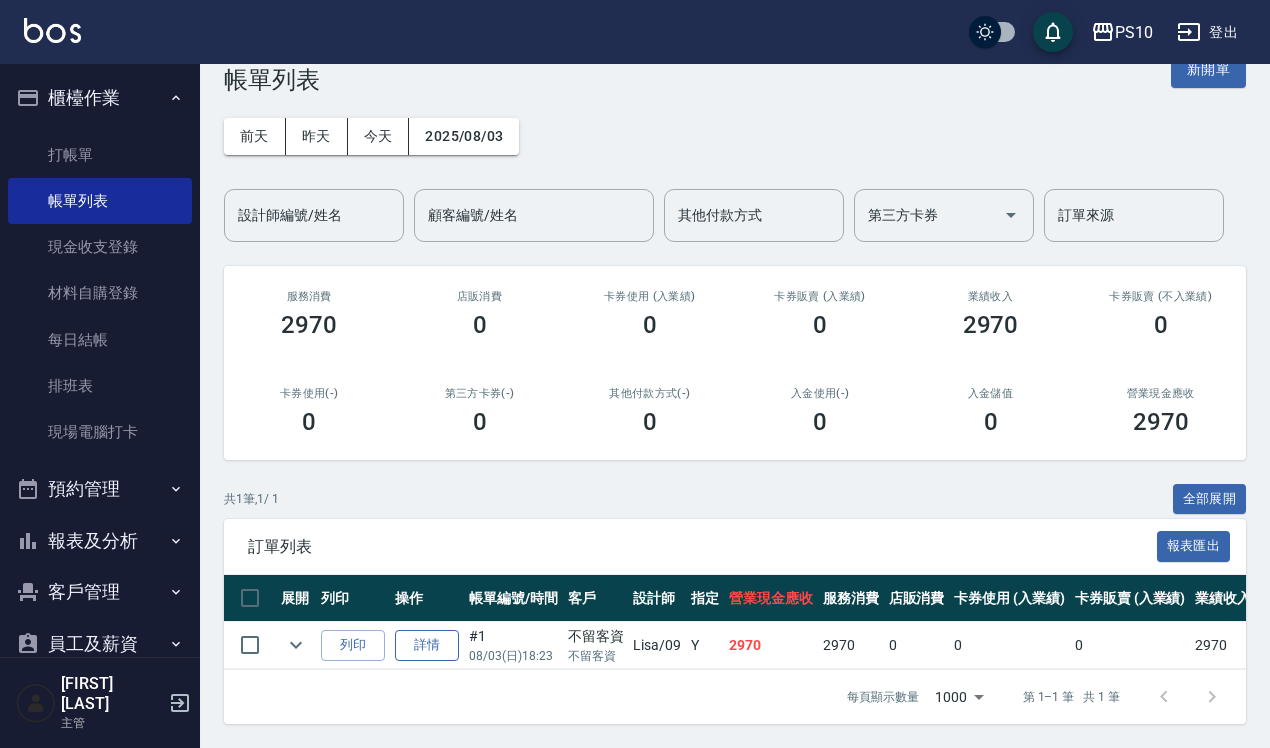 click on "詳情" at bounding box center (427, 645) 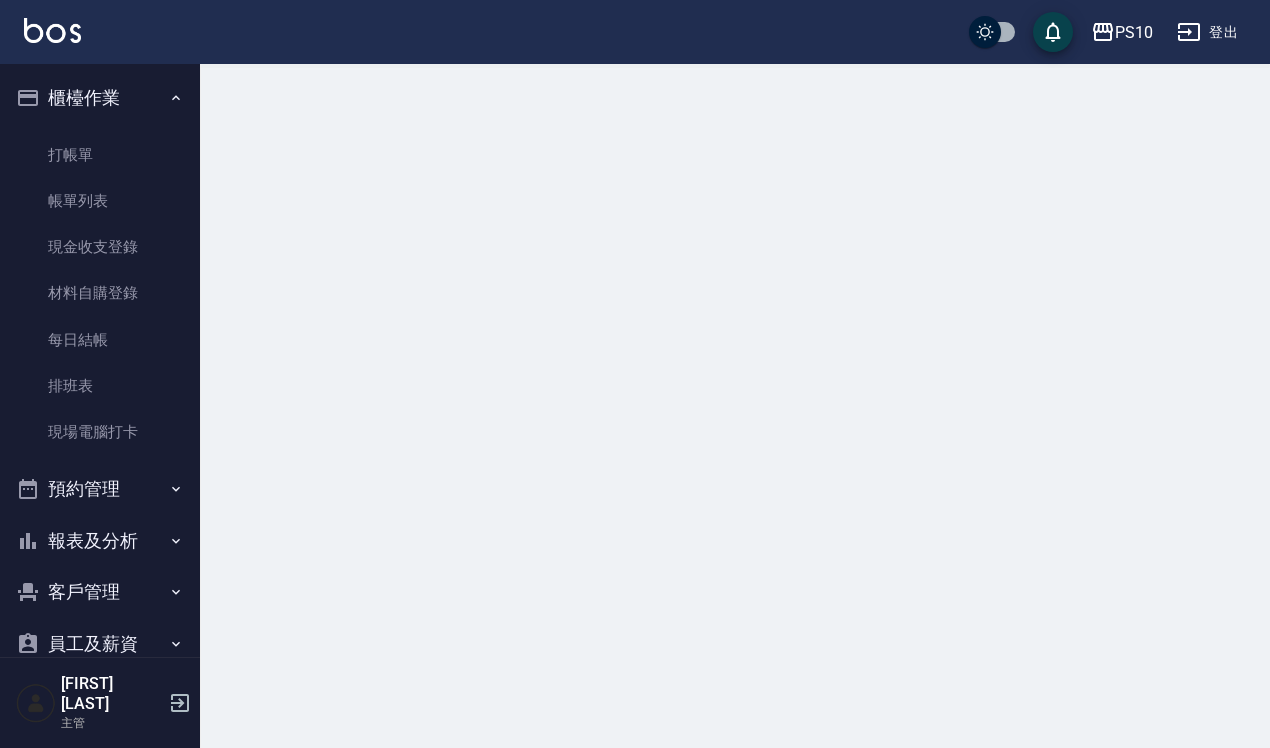 scroll, scrollTop: 0, scrollLeft: 0, axis: both 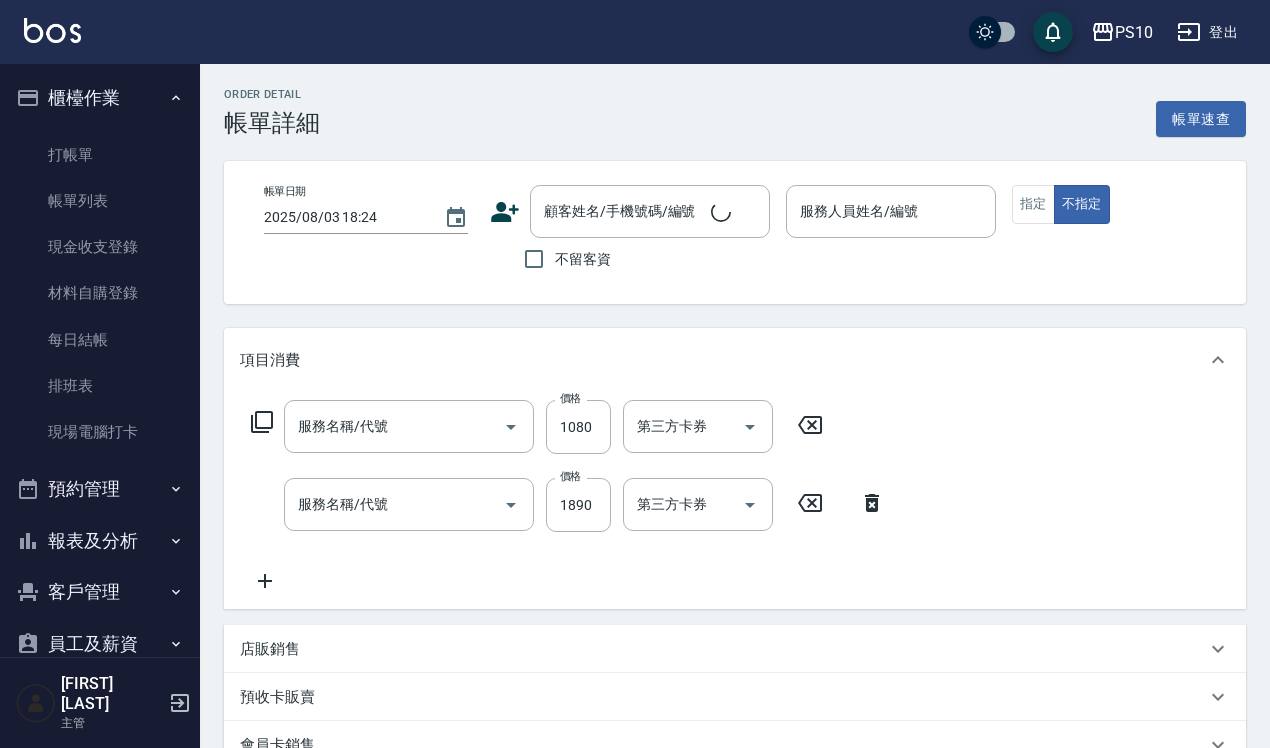 type on "2025/08/03 18:23" 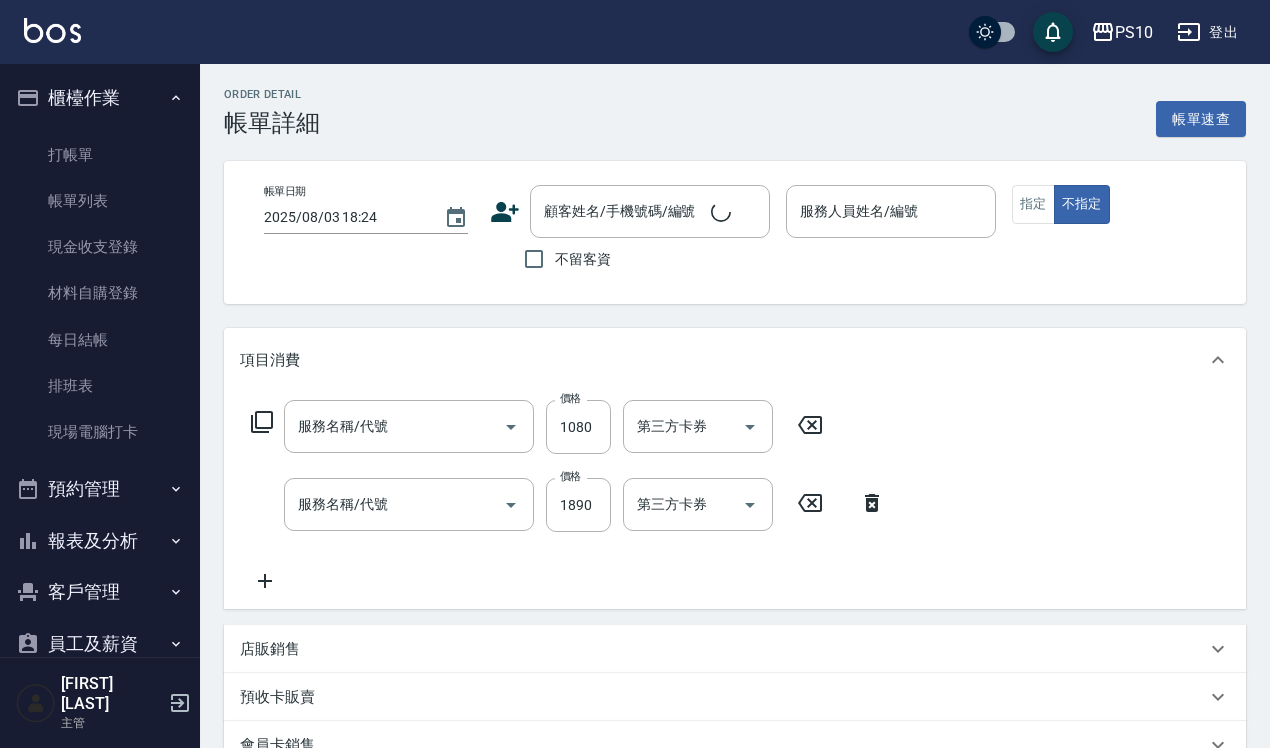 checkbox on "true" 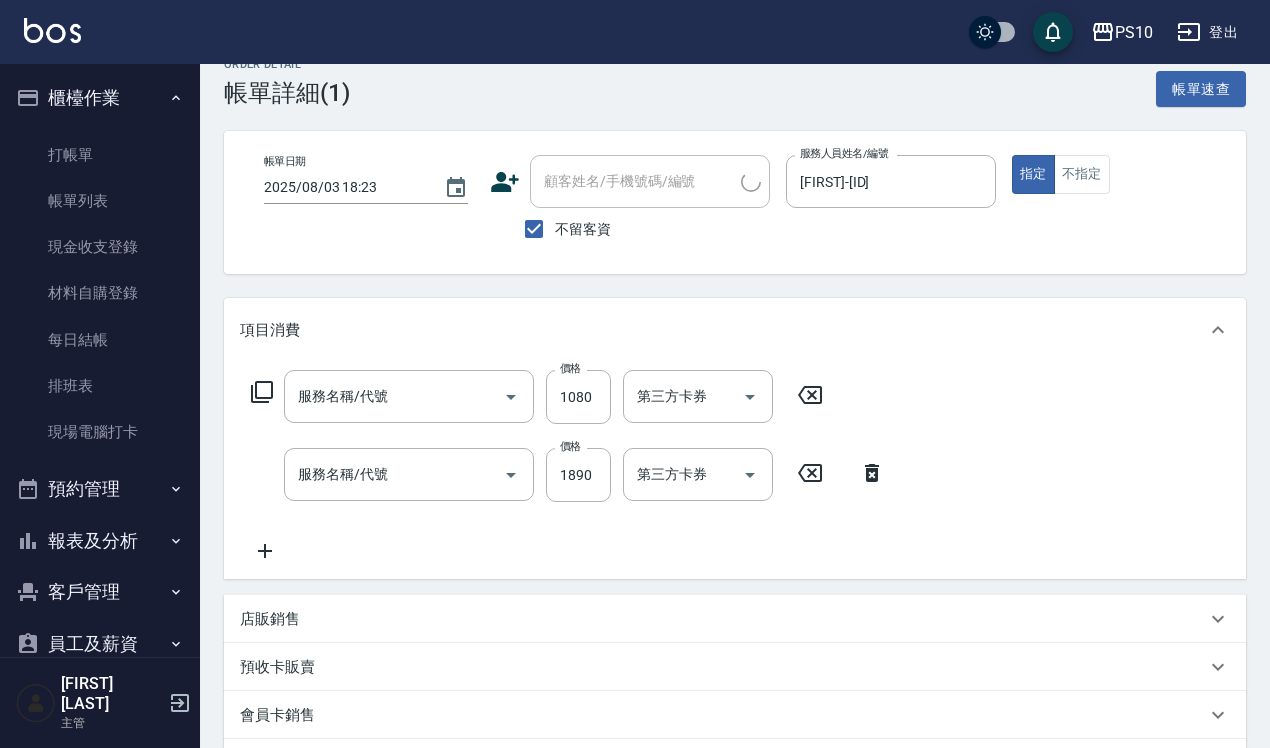 type on "5G短髮([ID])" 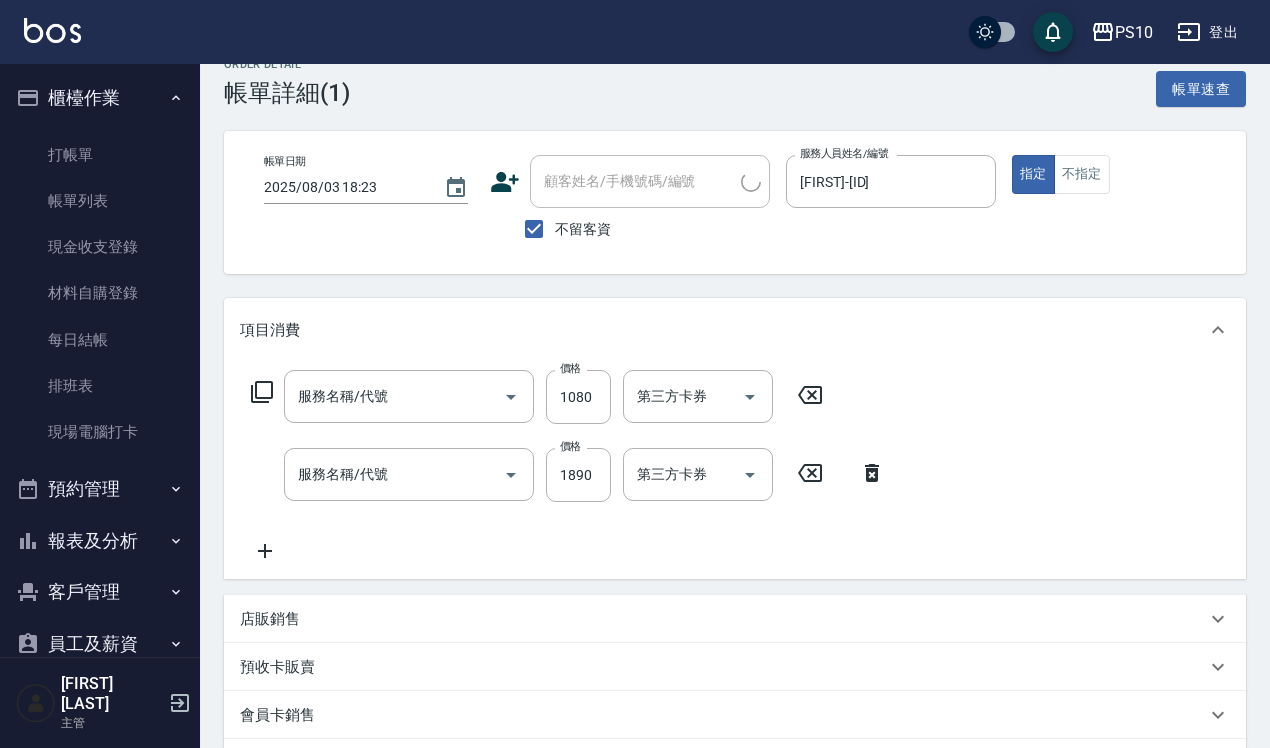 type on "染髮中髮([ID])" 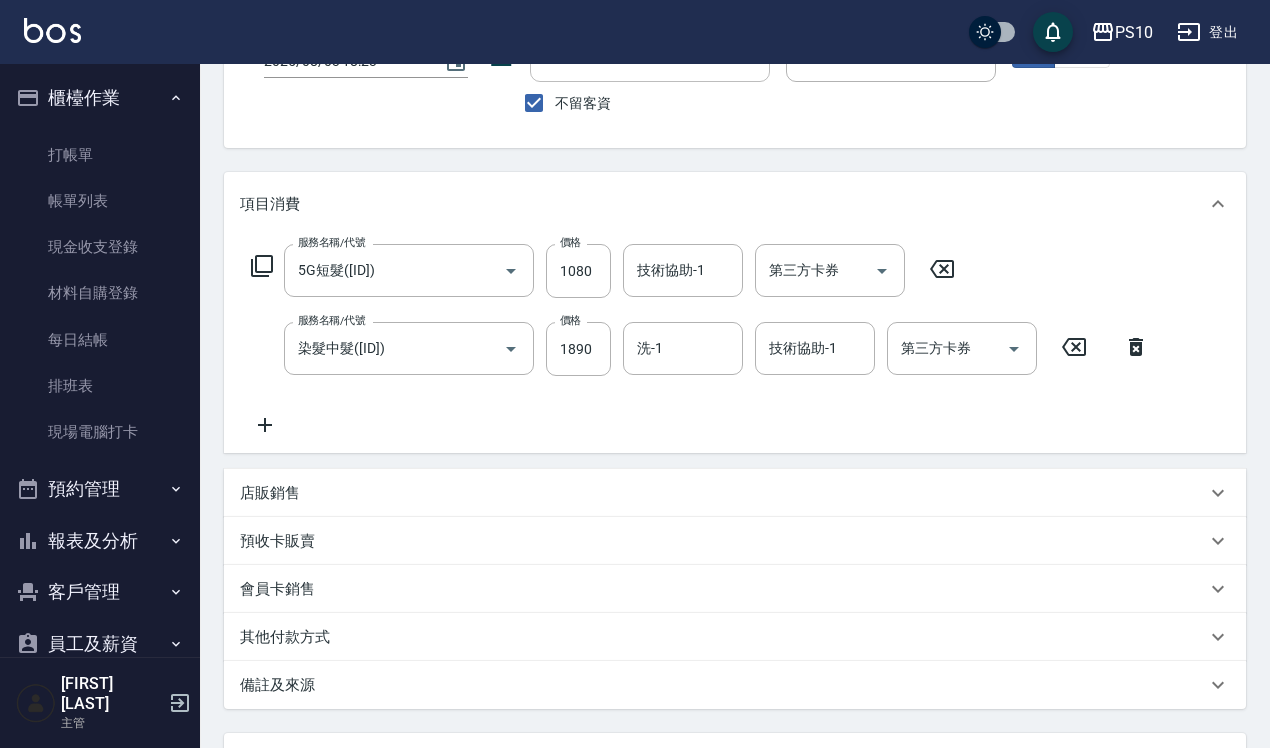 scroll, scrollTop: 331, scrollLeft: 0, axis: vertical 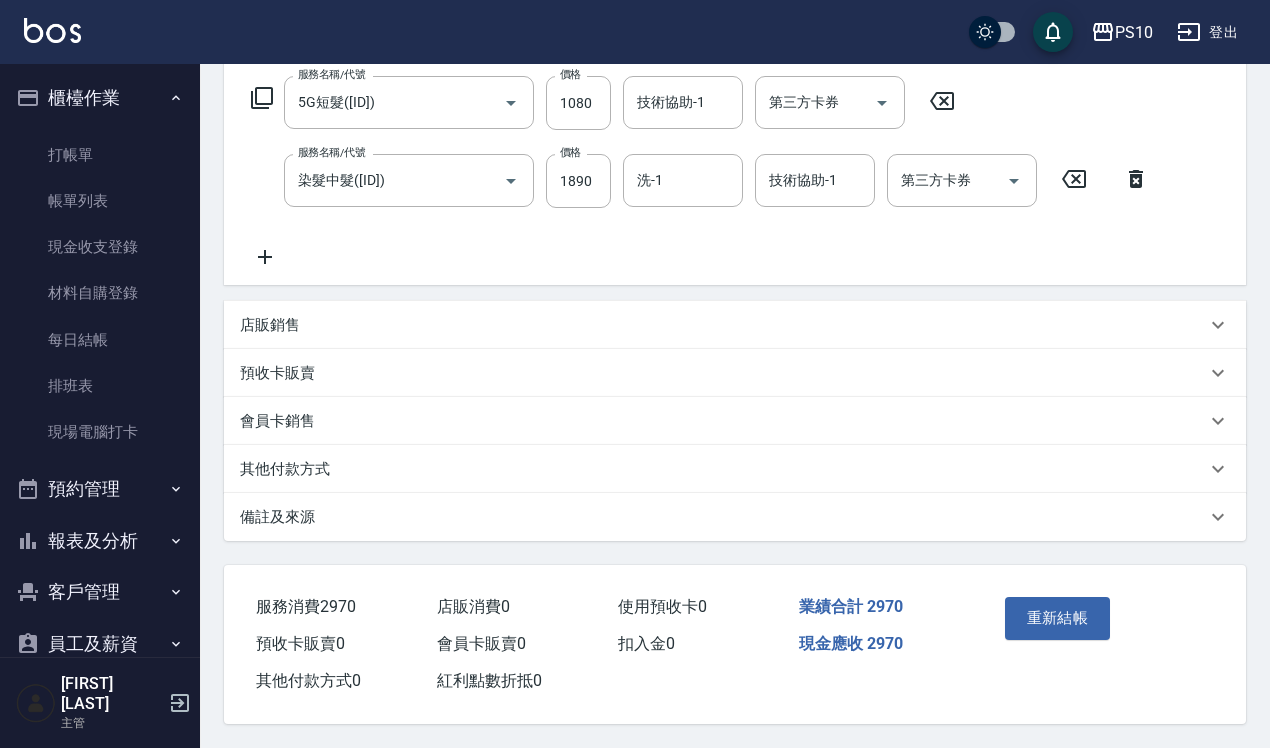 click on "其他付款方式" at bounding box center (723, 469) 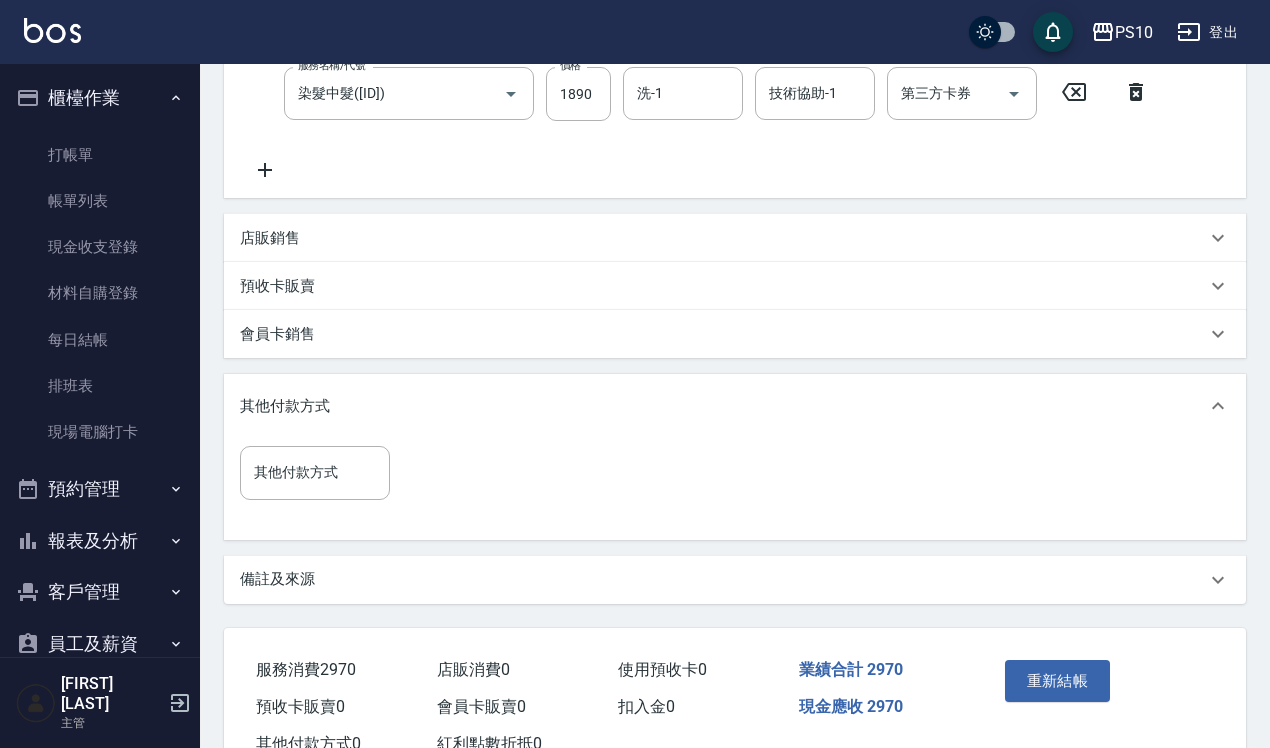 scroll, scrollTop: 456, scrollLeft: 0, axis: vertical 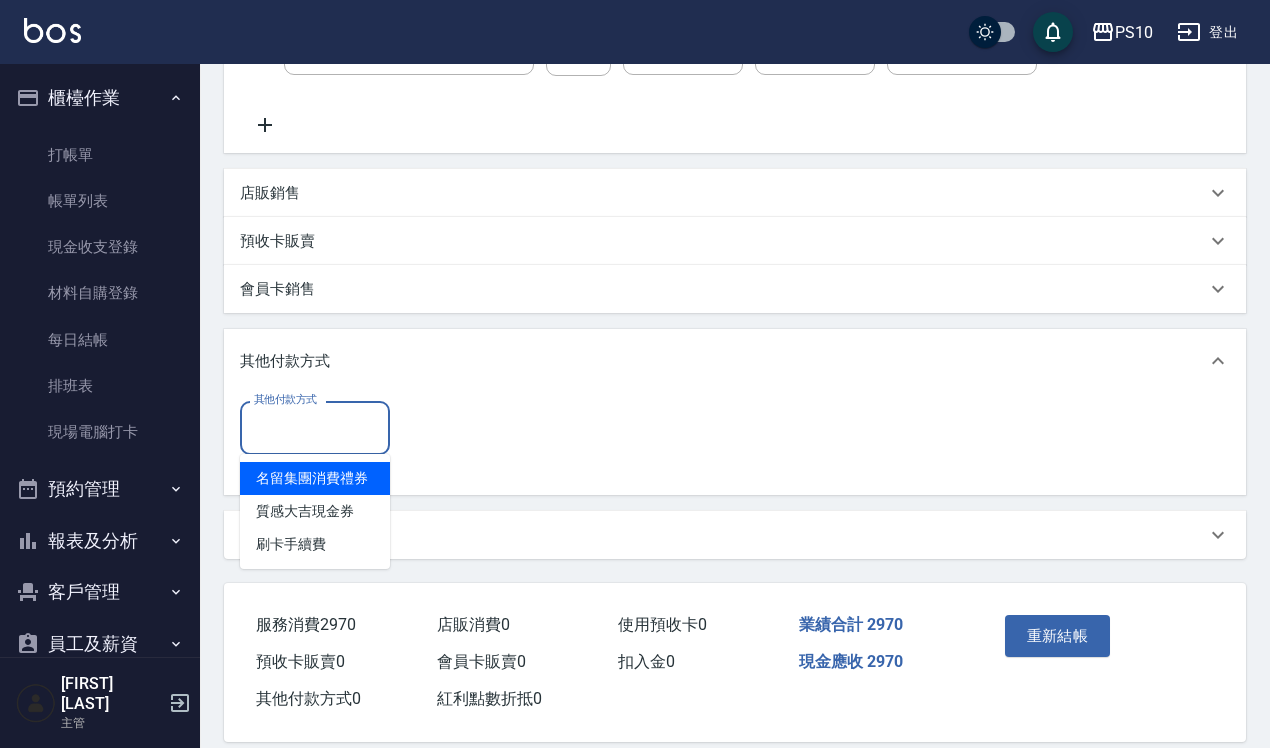 click on "其他付款方式" at bounding box center (315, 427) 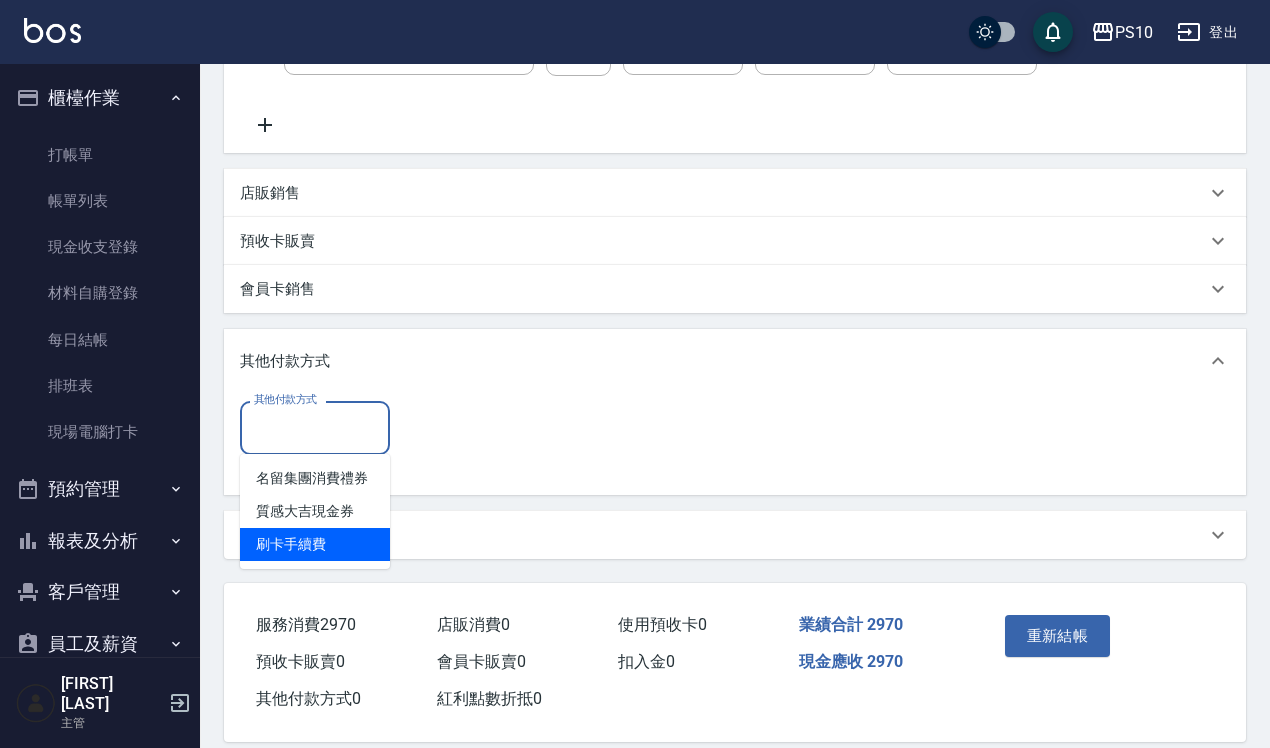 click on "刷卡手續費" at bounding box center [315, 544] 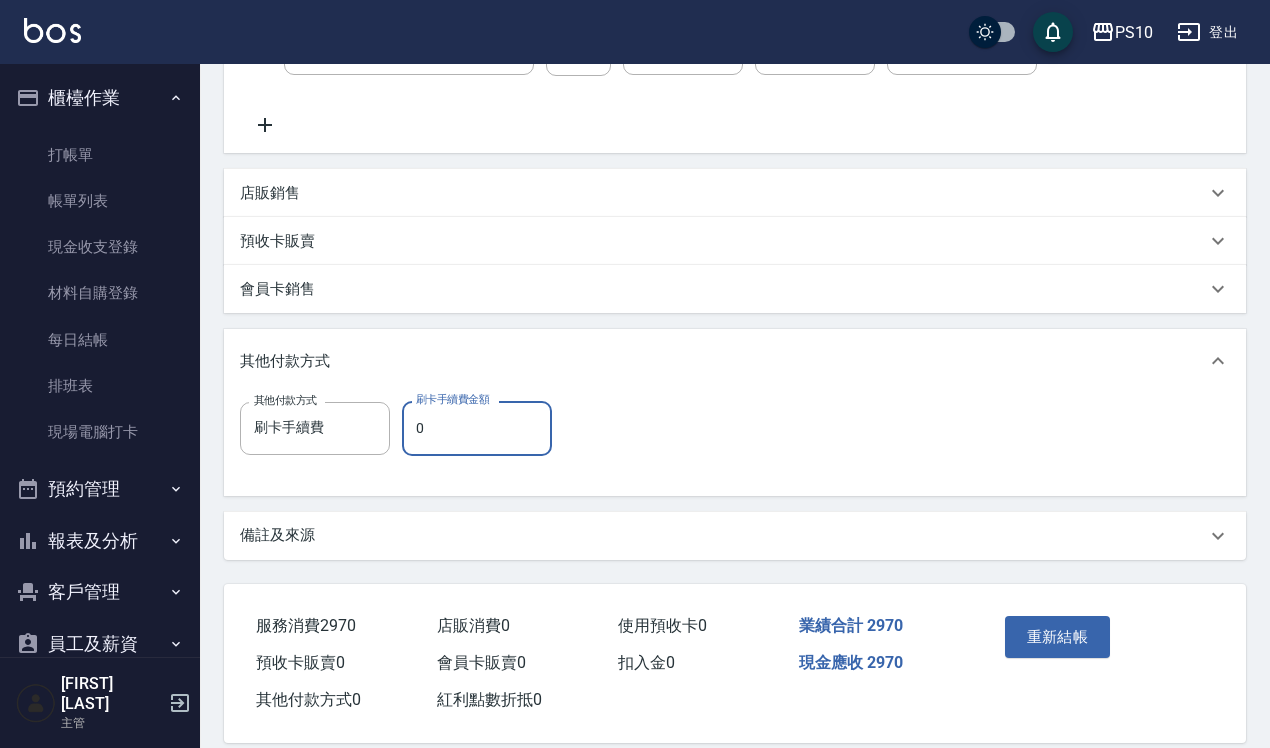 click on "0" at bounding box center (477, 428) 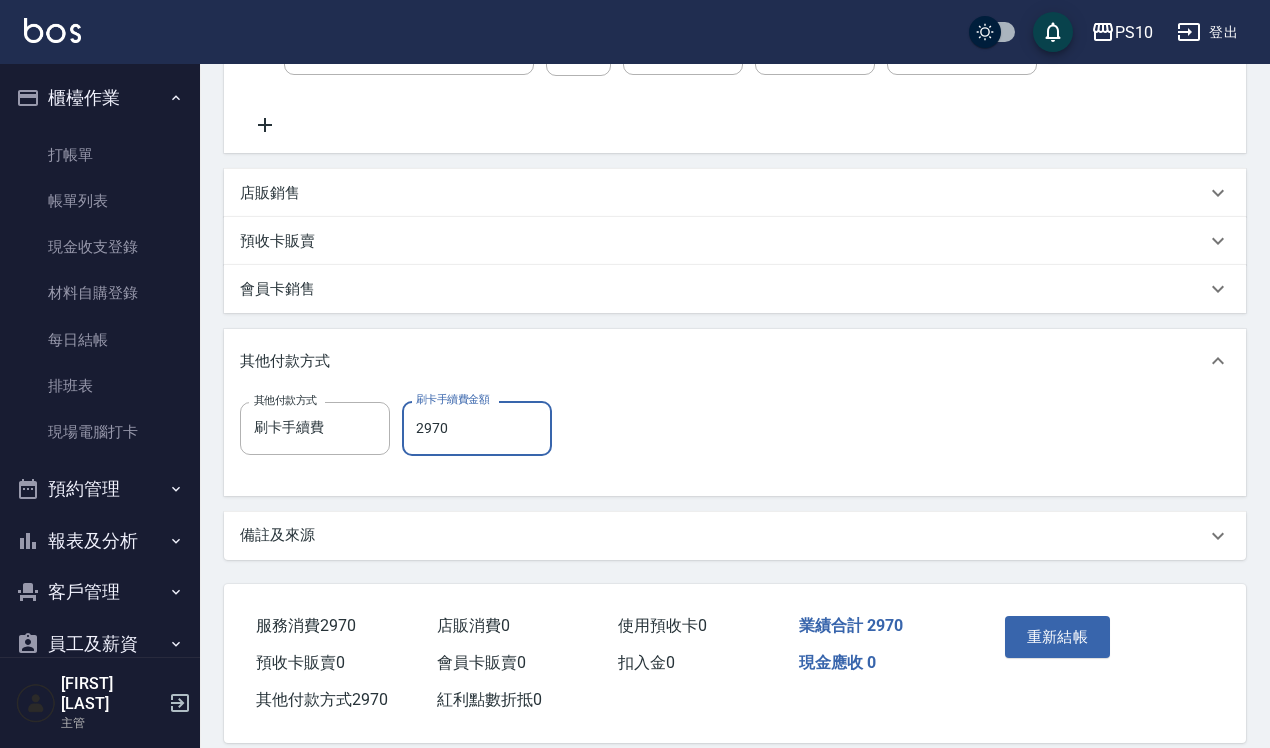 type on "2970" 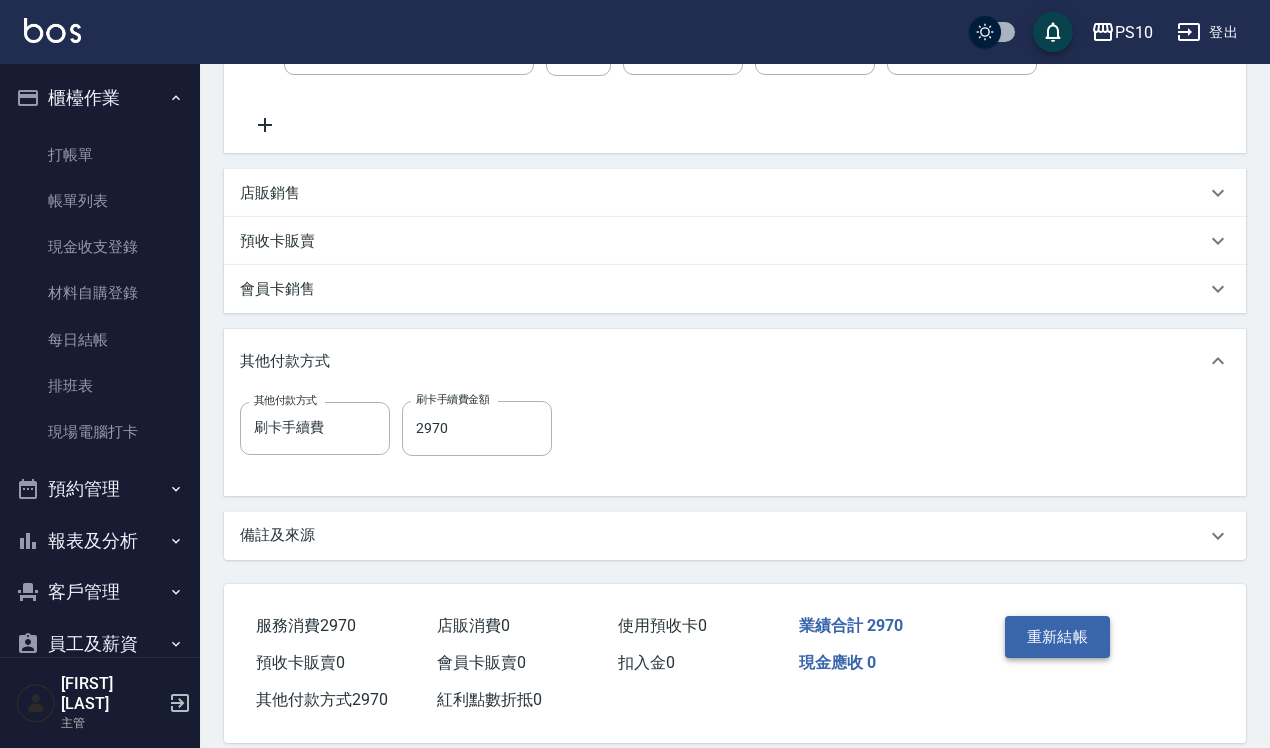 click on "重新結帳" at bounding box center [1058, 637] 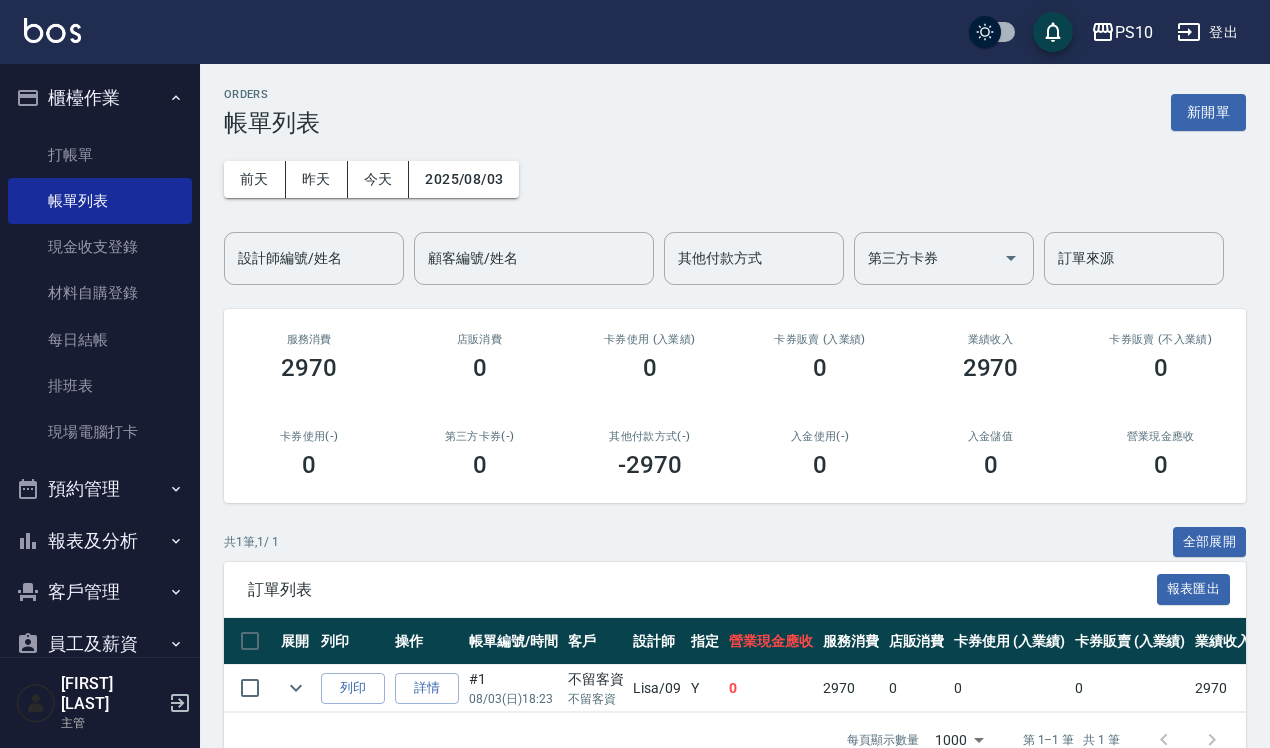 scroll, scrollTop: 61, scrollLeft: 0, axis: vertical 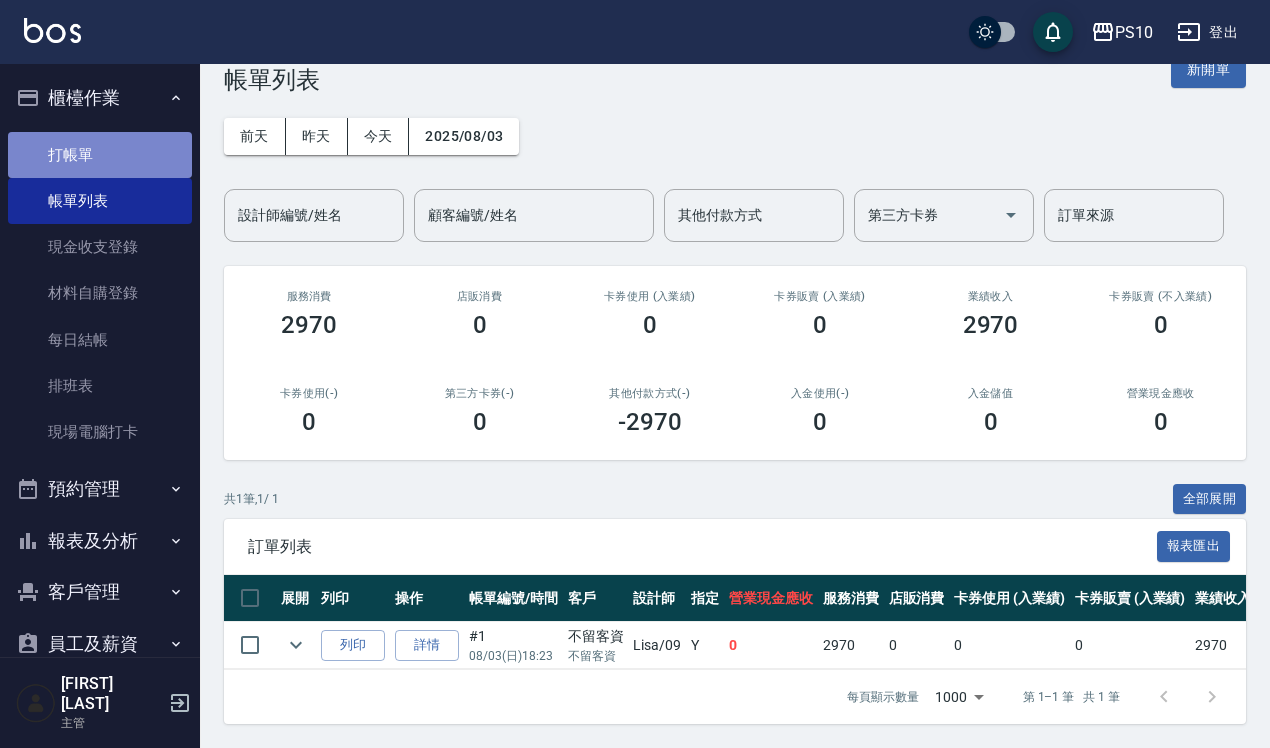 click on "打帳單" at bounding box center (100, 155) 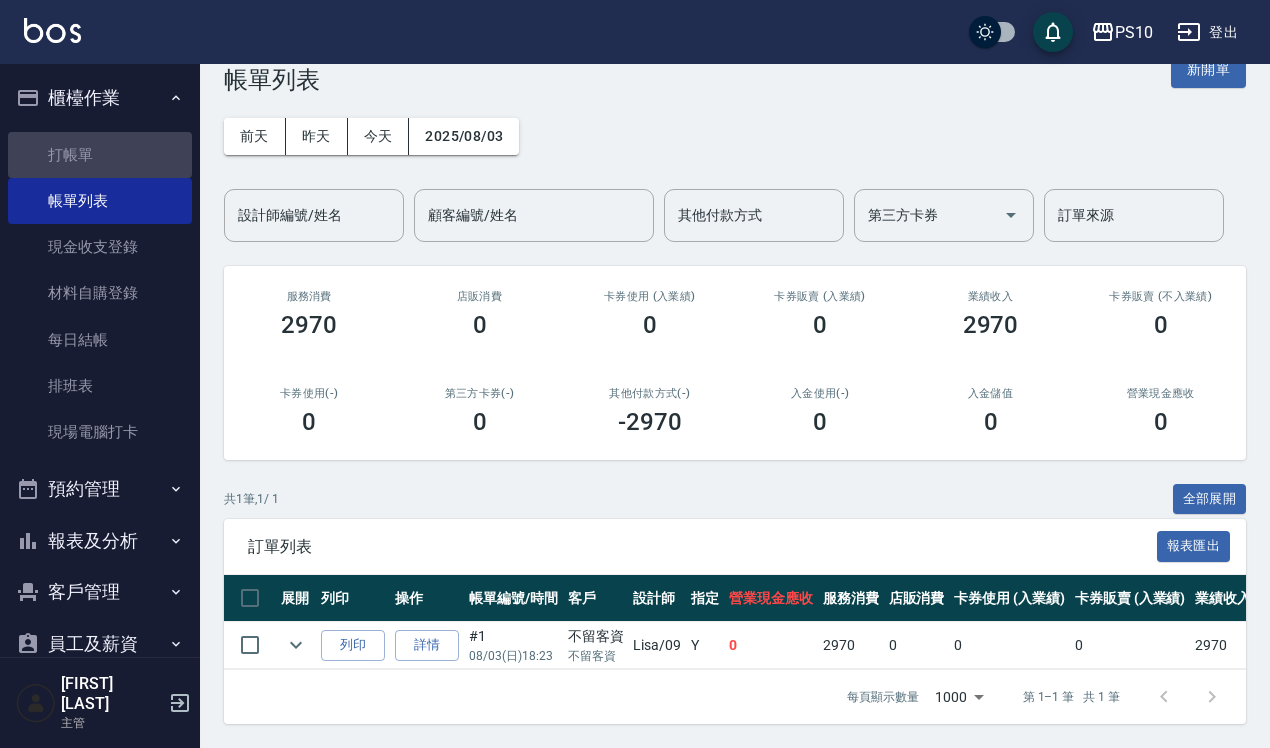 scroll, scrollTop: 0, scrollLeft: 0, axis: both 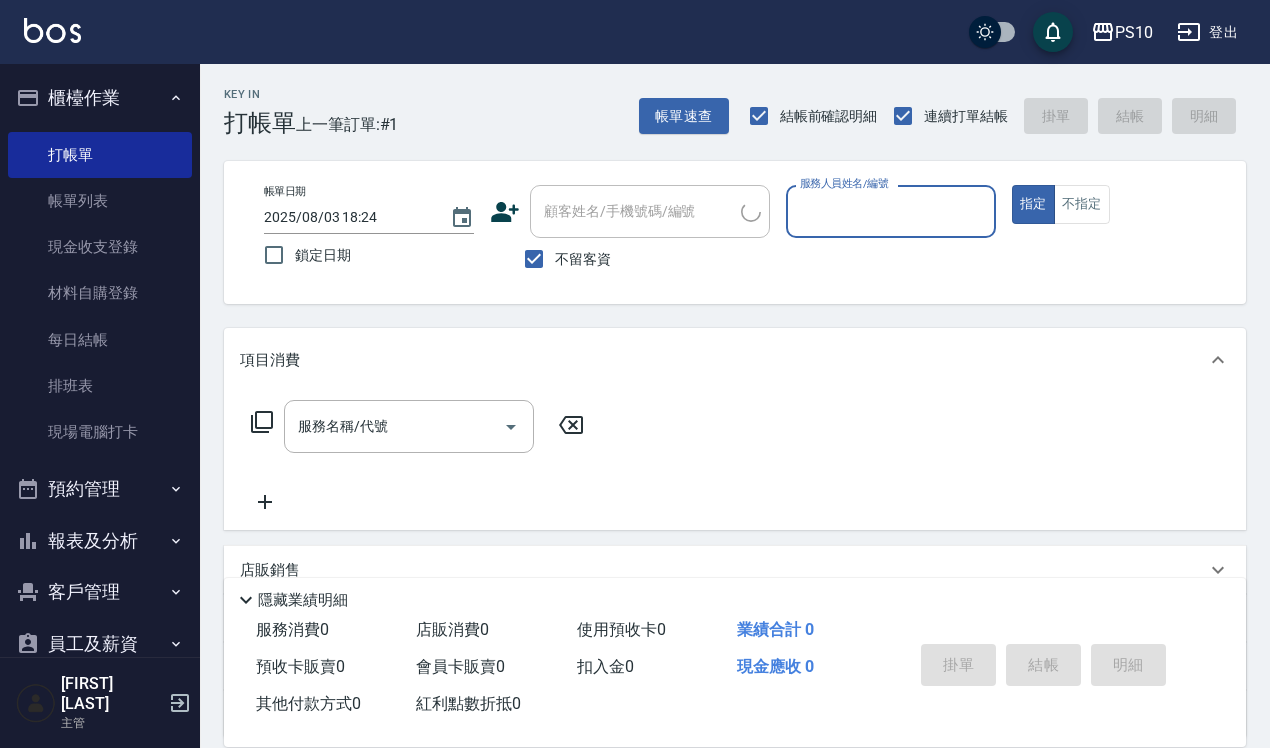 click on "服務人員姓名/編號" at bounding box center [891, 211] 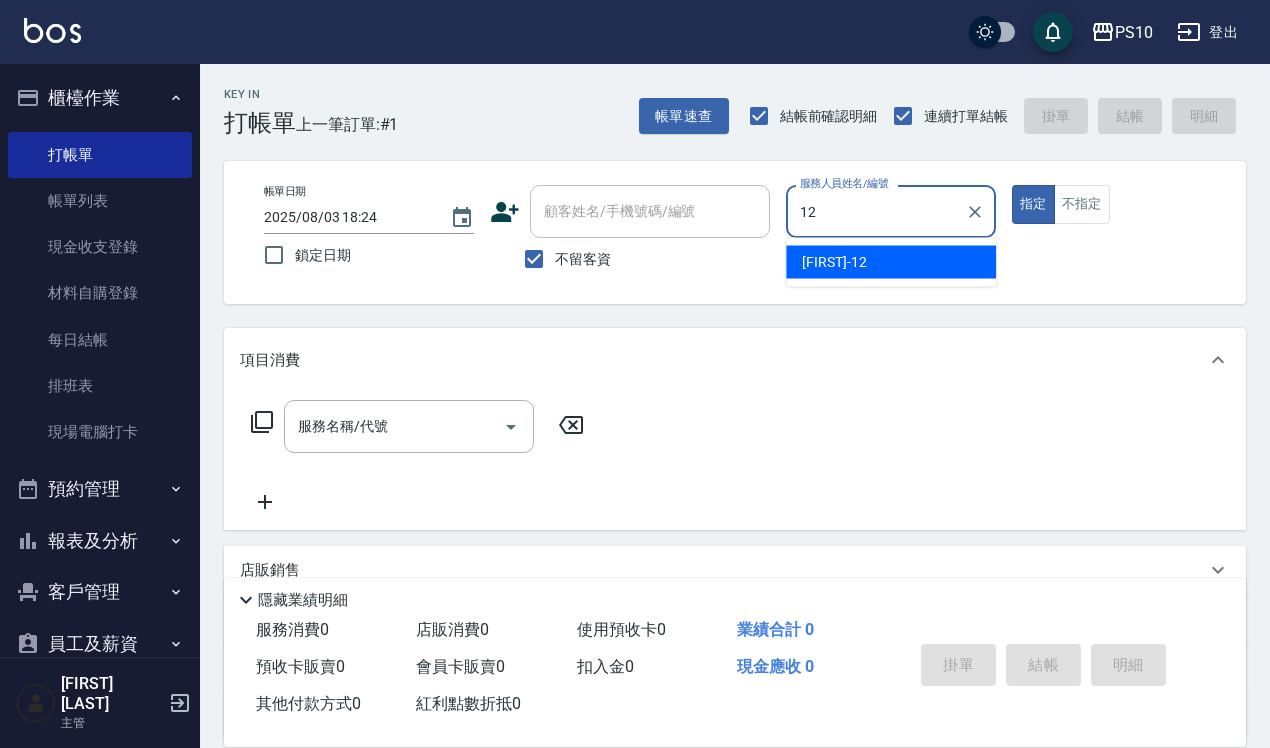 type on "[FIRST]-[ID]" 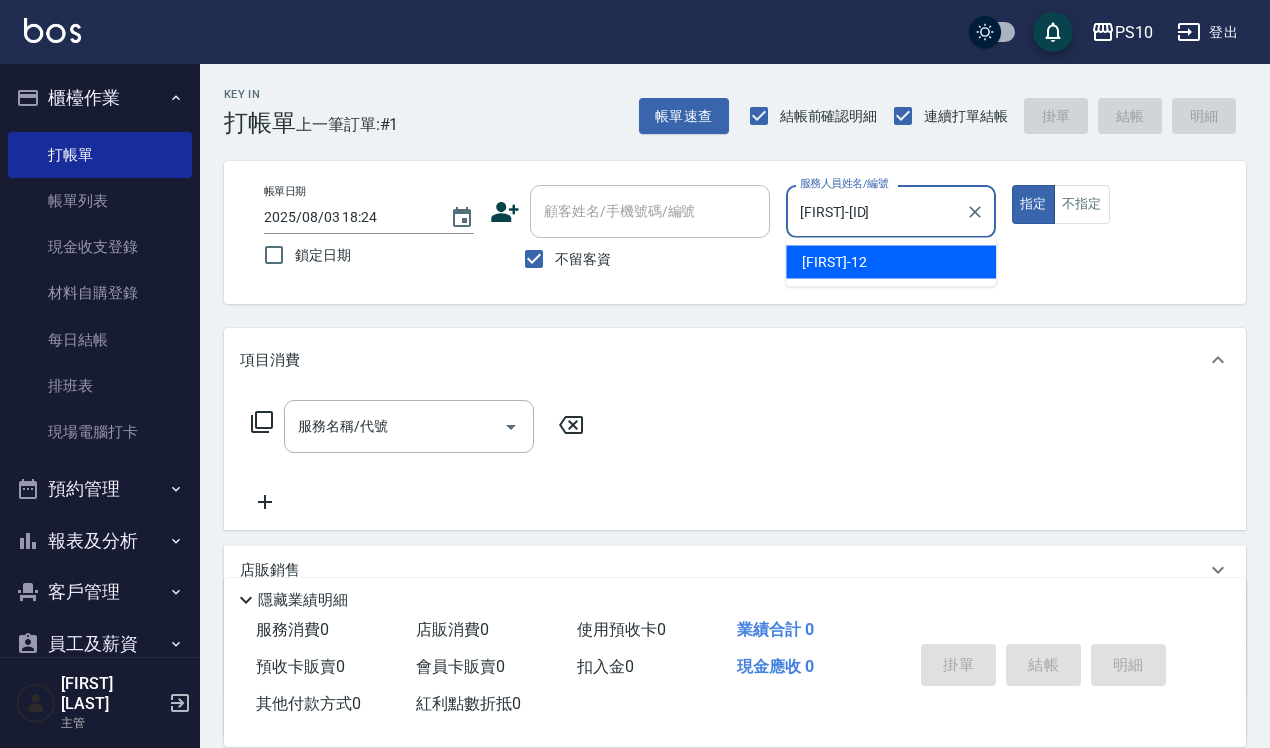 type on "true" 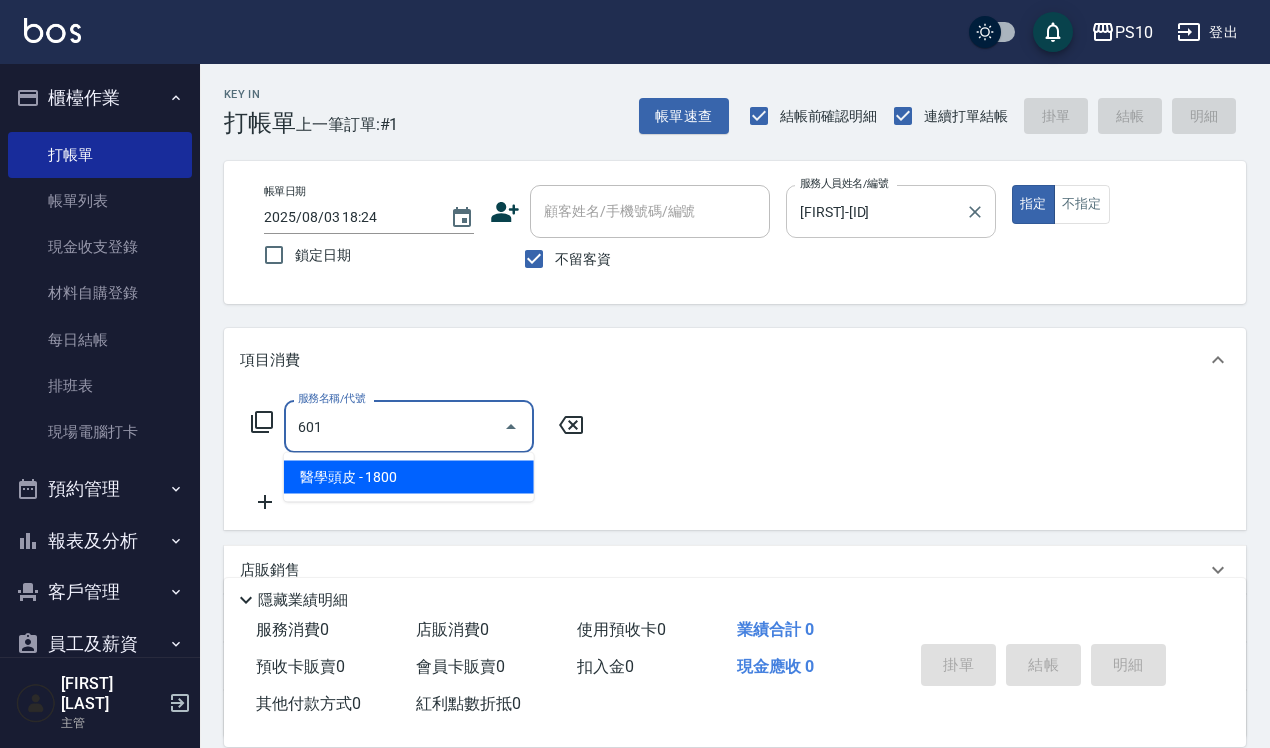 type on "醫學頭皮([ID])" 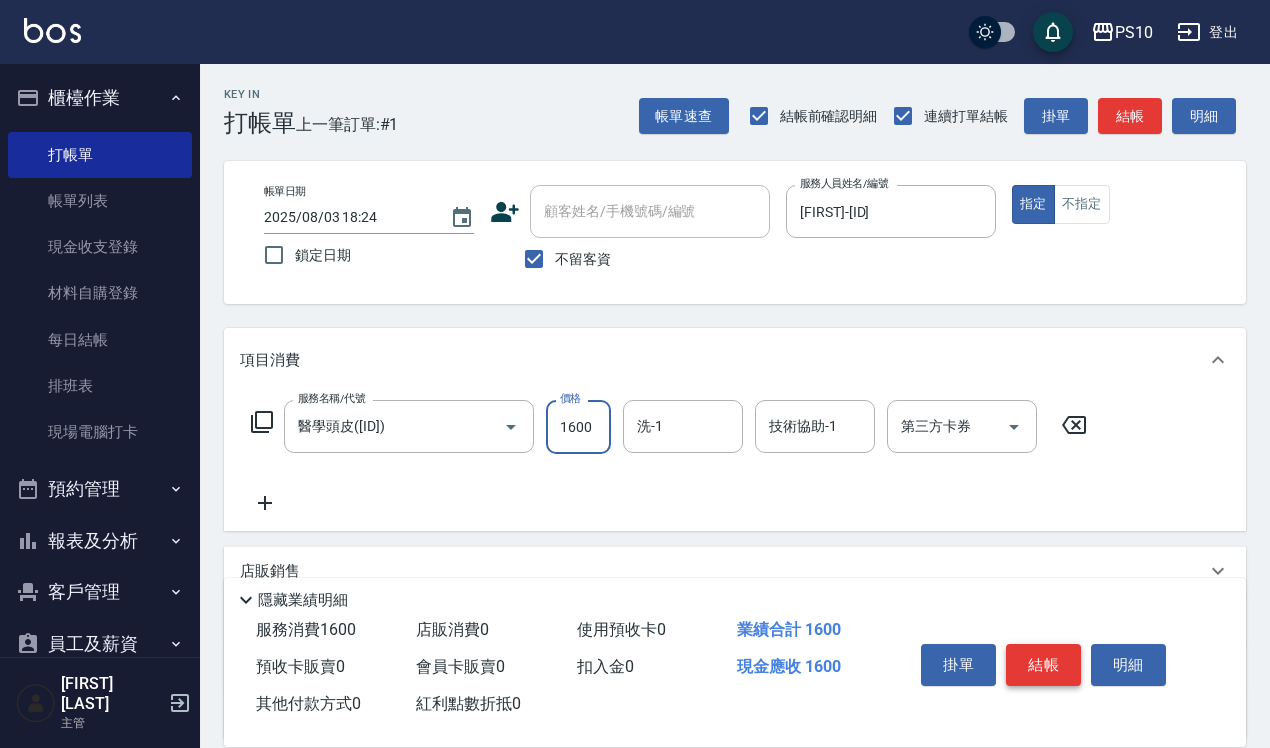 type on "1600" 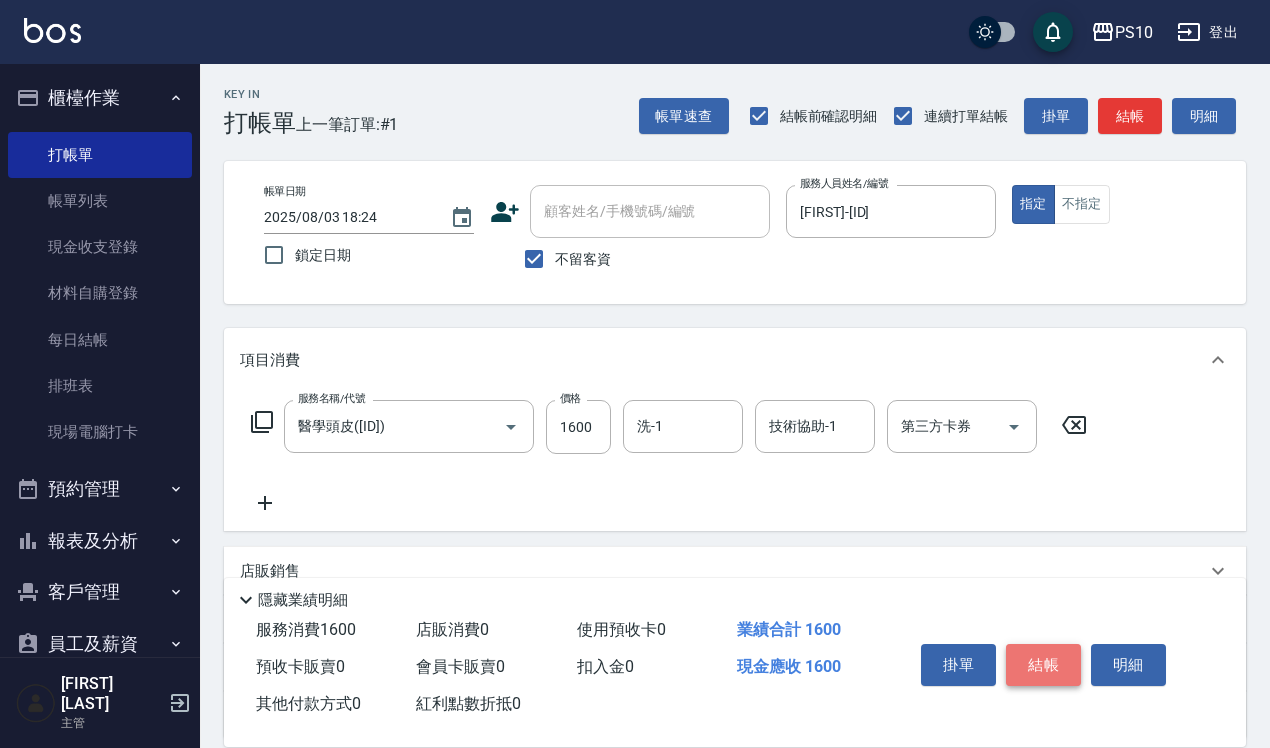 click on "結帳" at bounding box center [1043, 665] 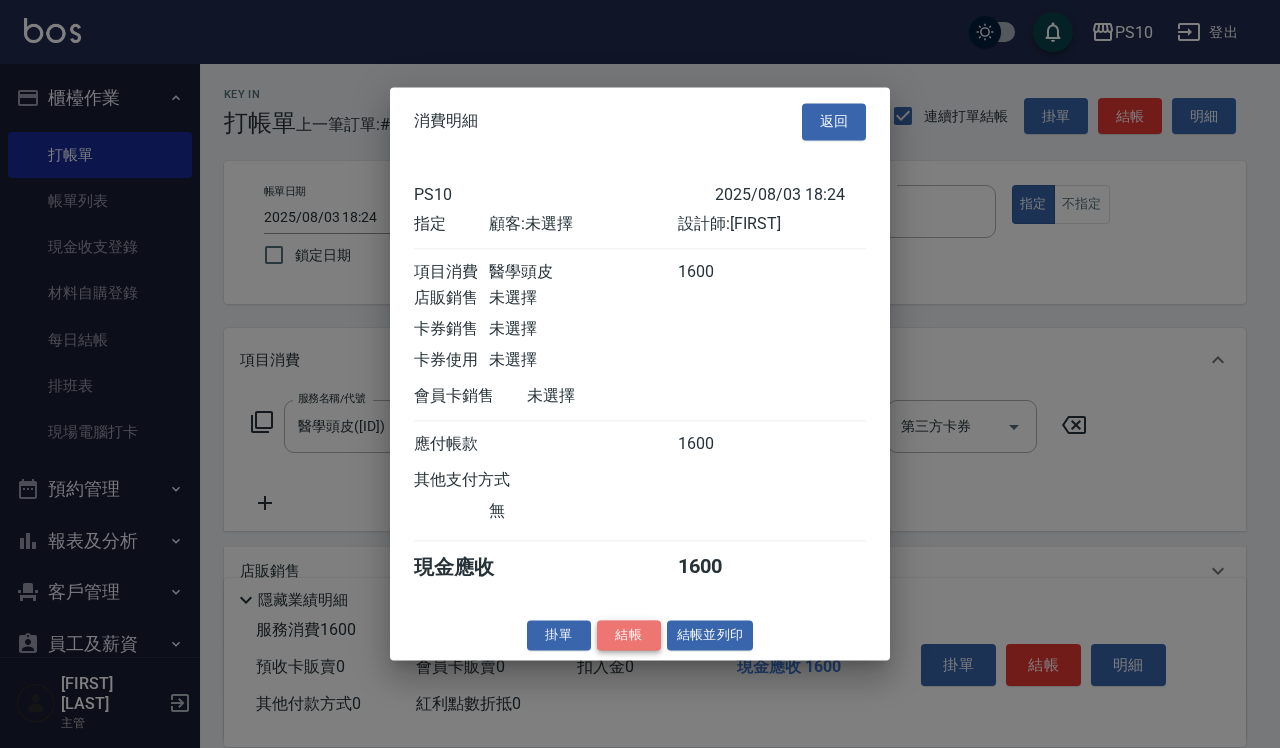 click on "結帳" at bounding box center [629, 635] 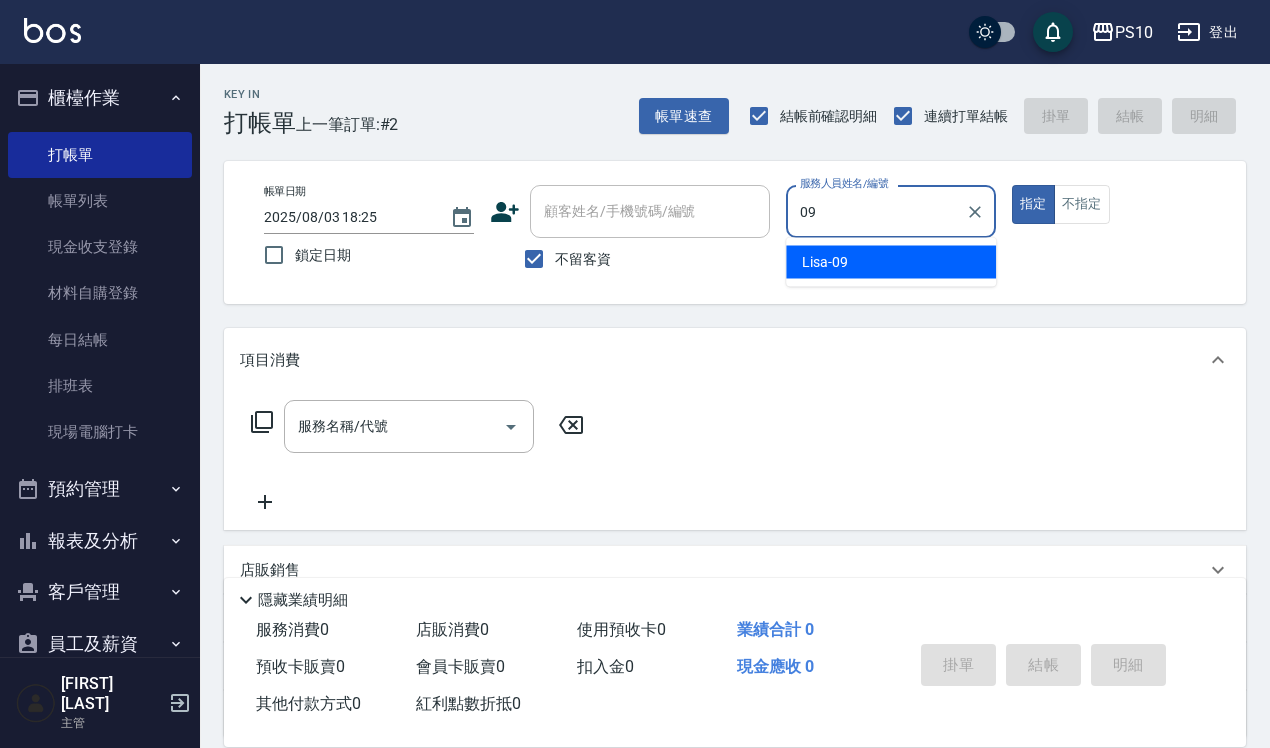 type on "[FIRST]-[ID]" 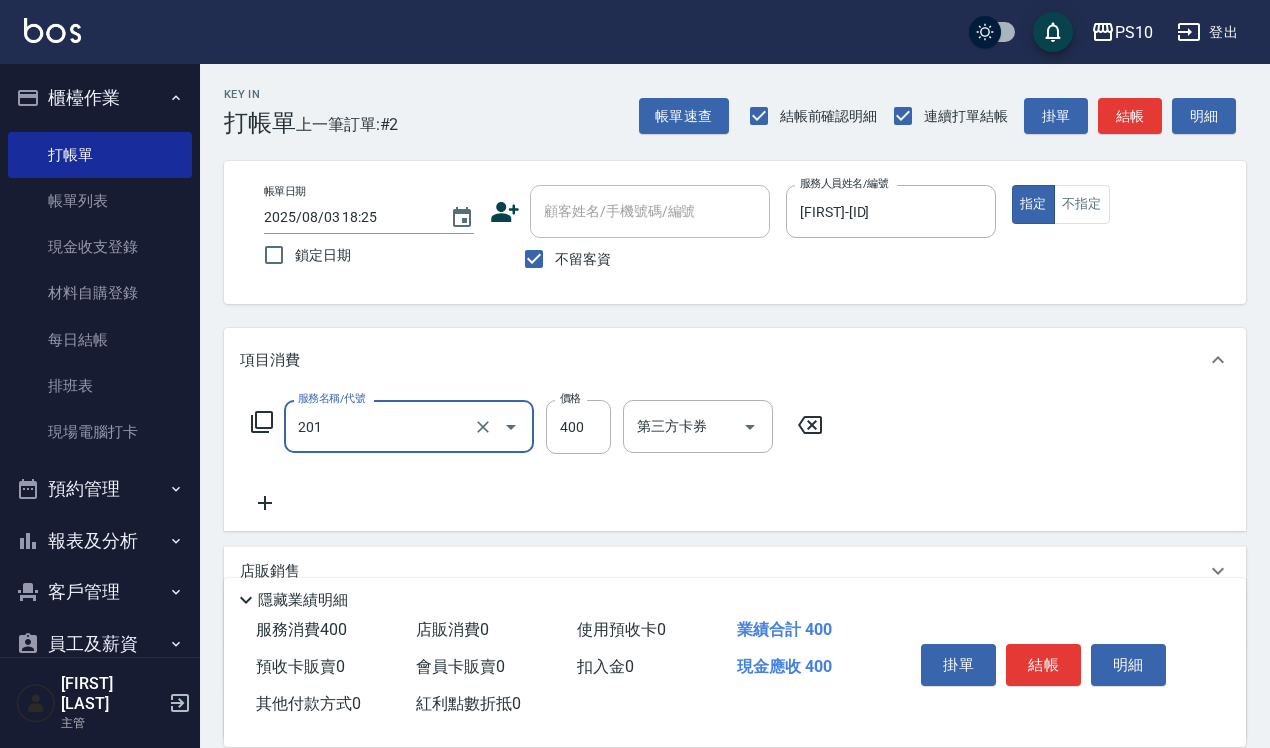 type on "剪髮(201)" 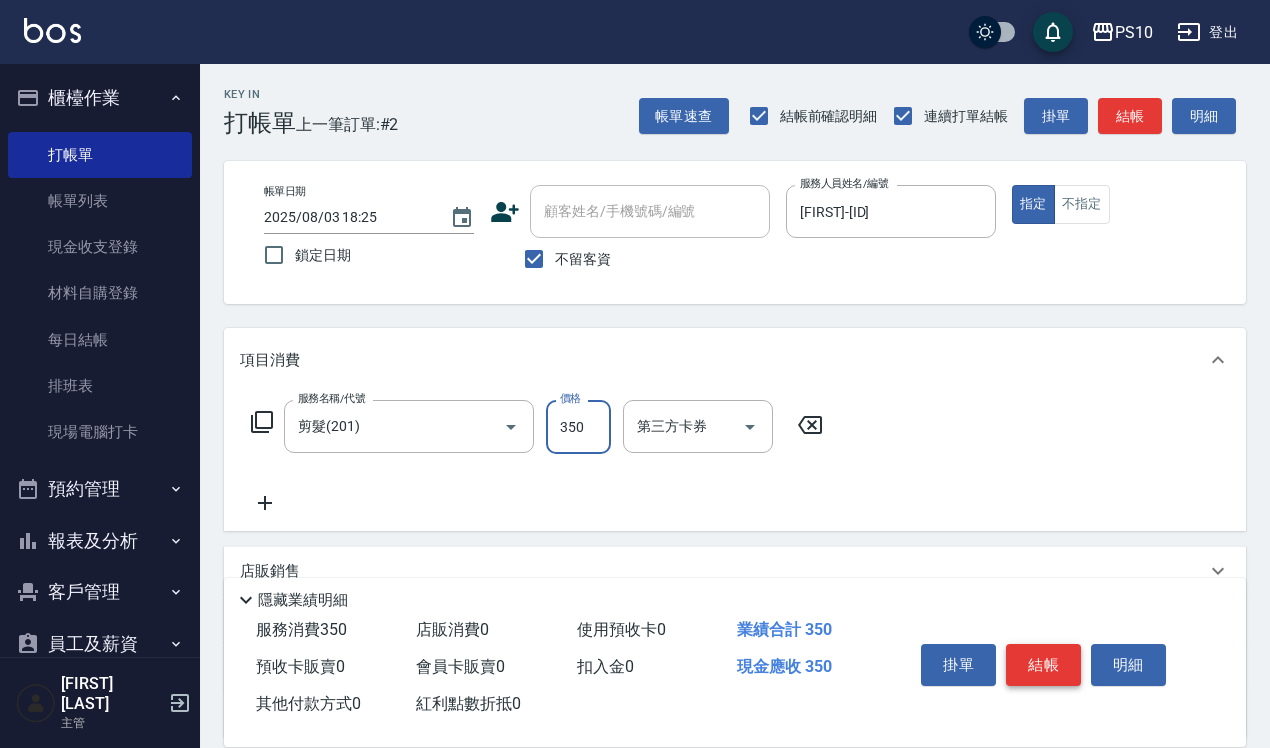 type on "350" 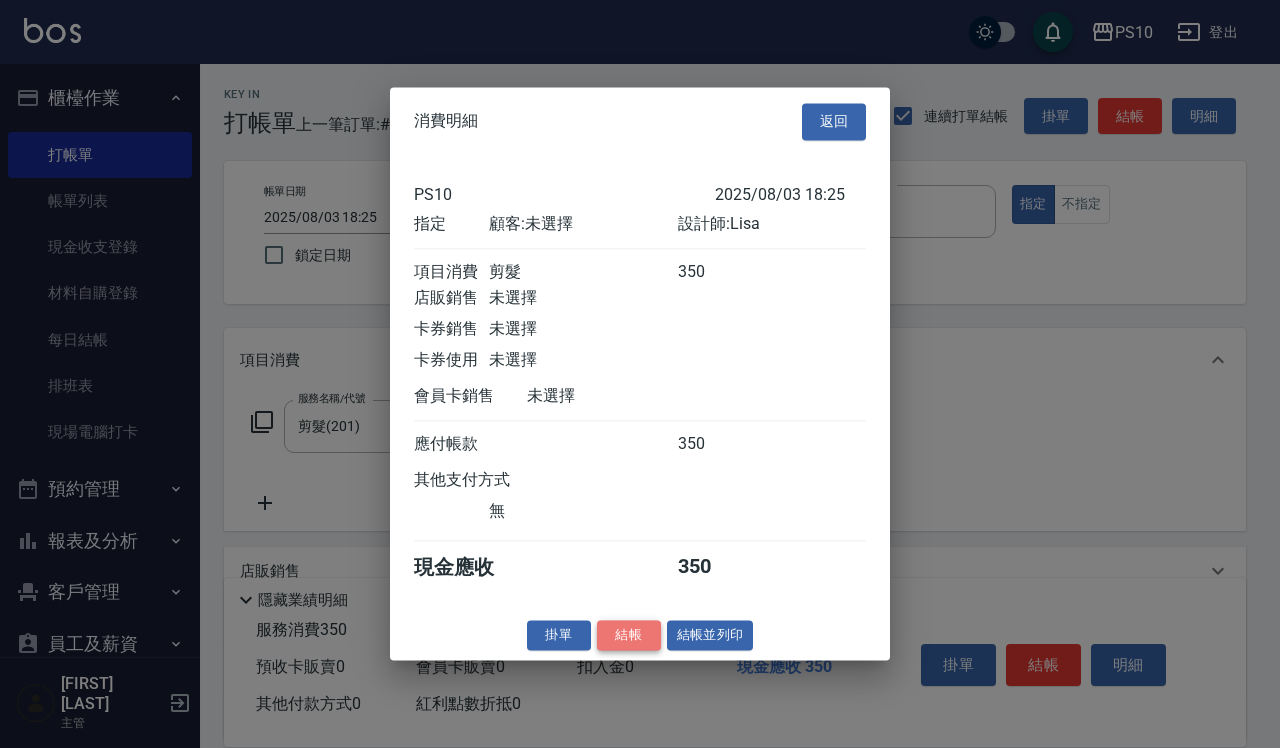 click on "結帳" at bounding box center [629, 635] 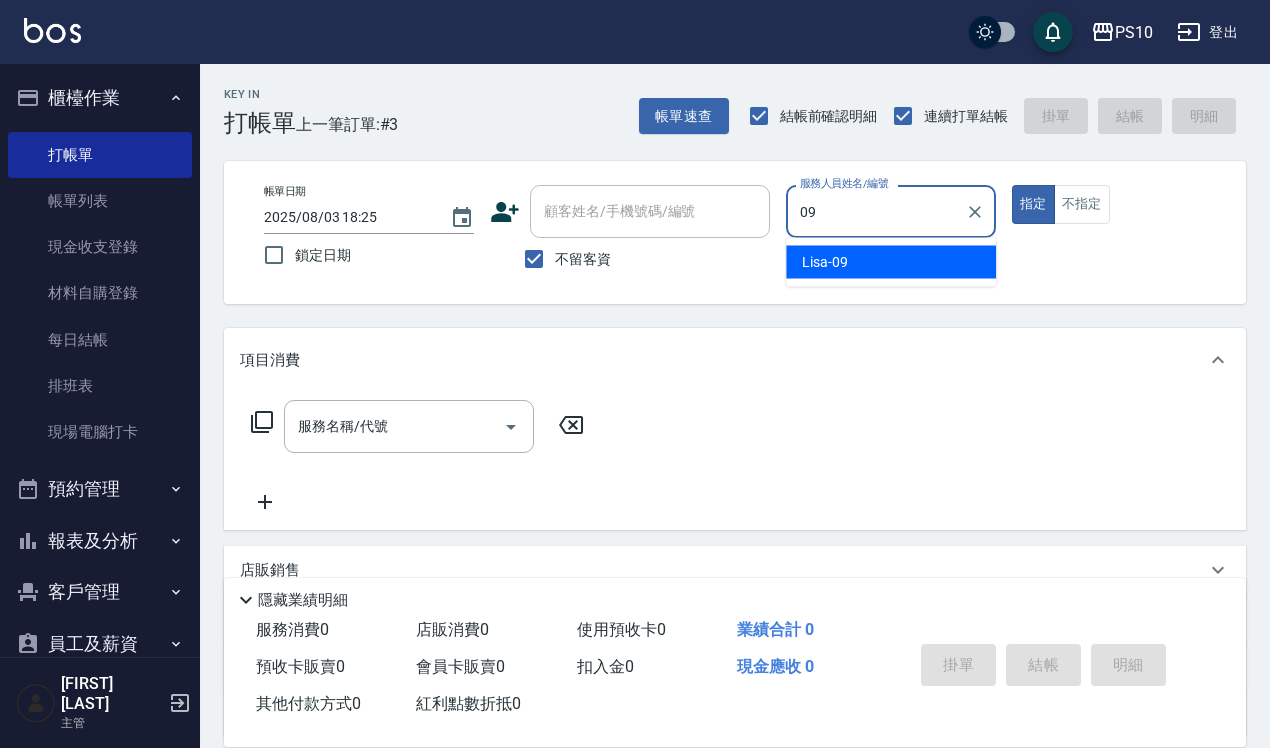type on "[FIRST]-[ID]" 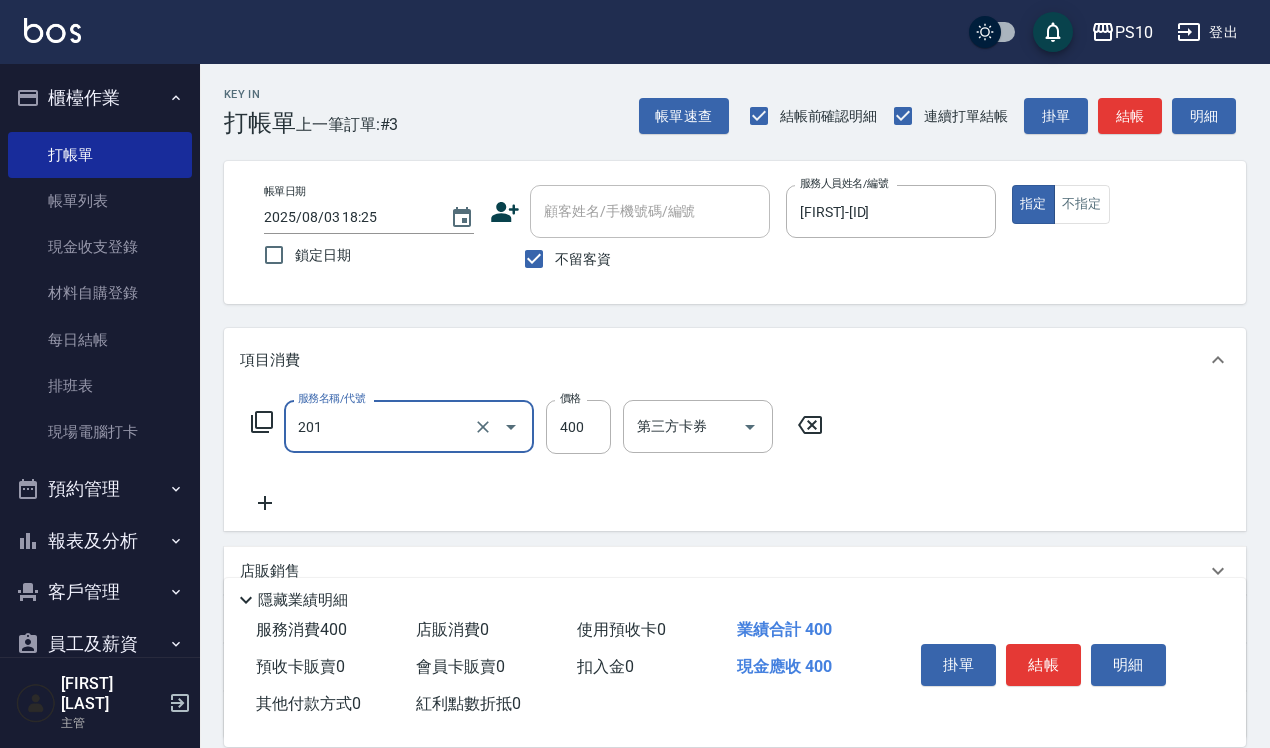 type on "剪髮(201)" 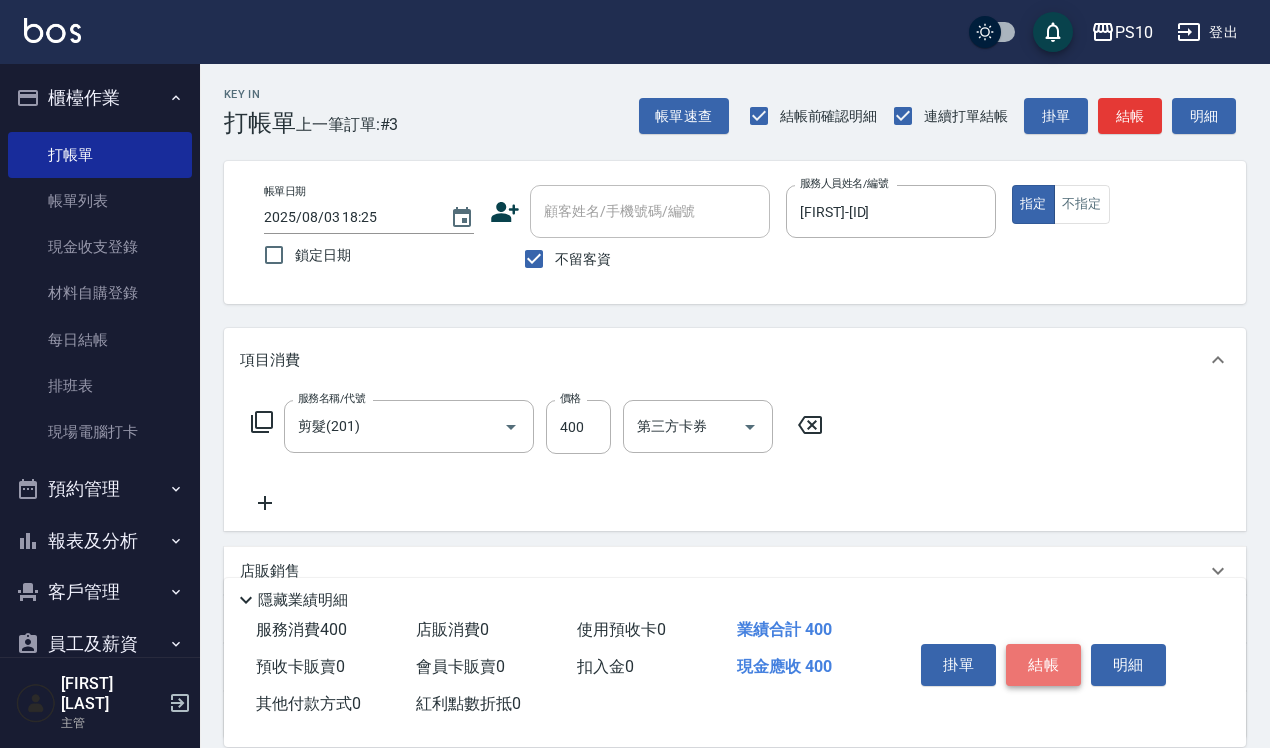 click on "結帳" at bounding box center (1043, 665) 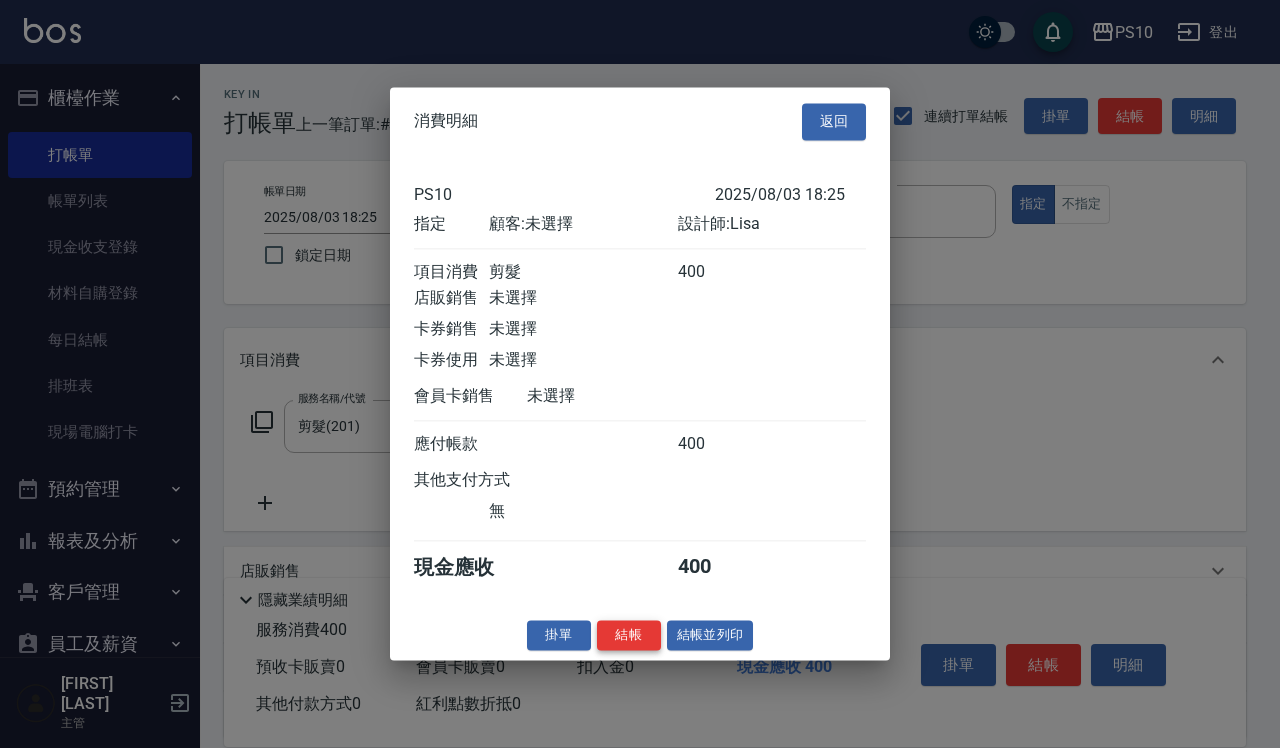 click on "結帳" at bounding box center [629, 635] 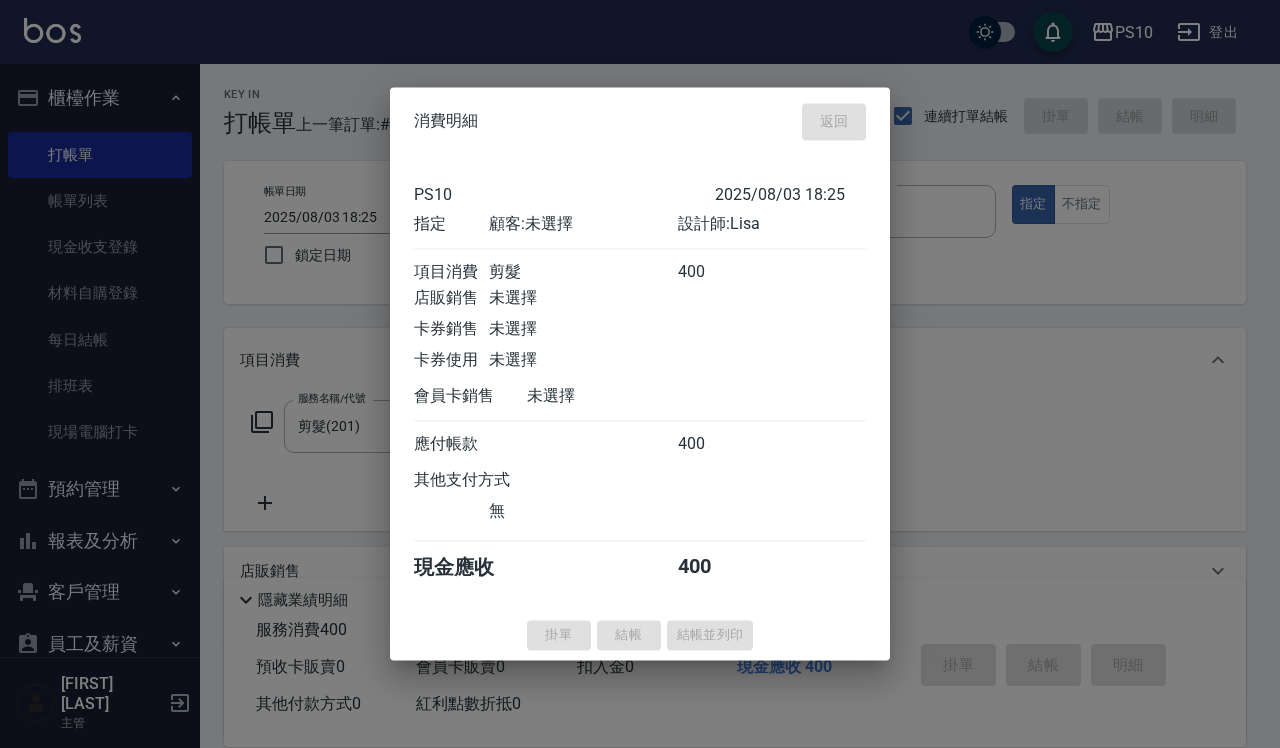 type 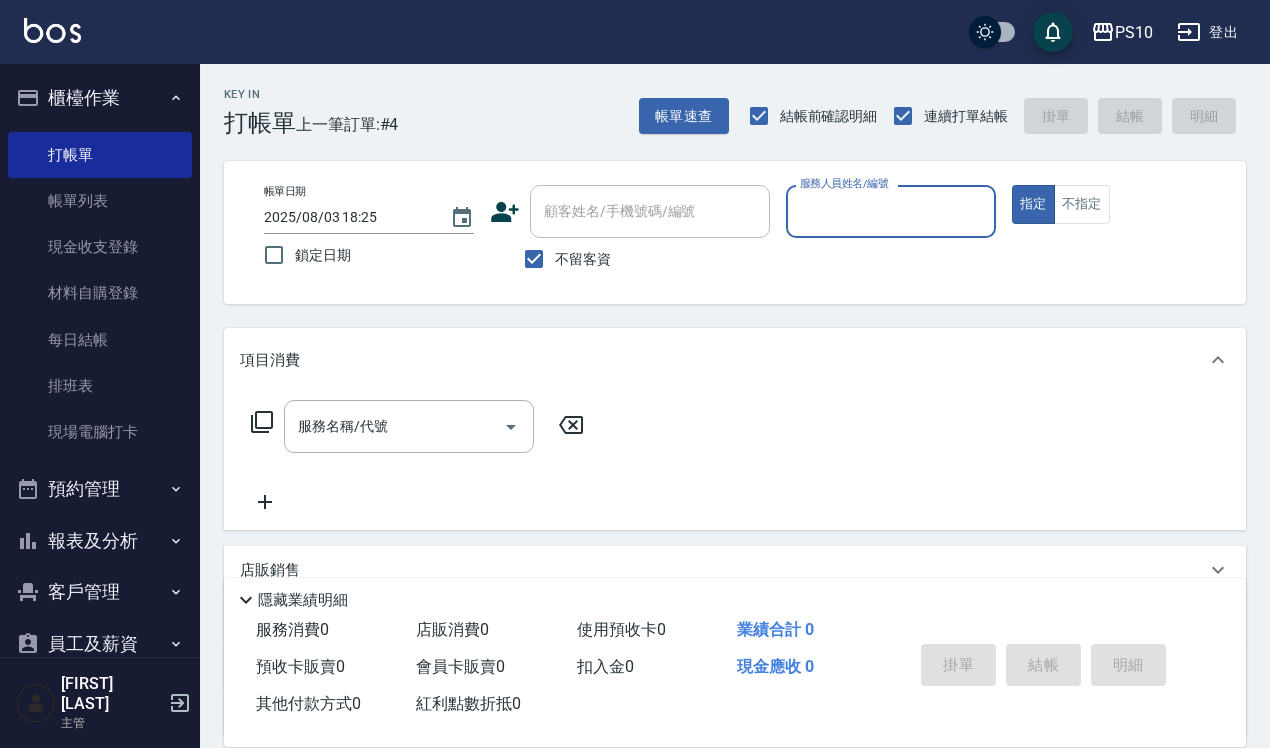 click on "服務人員姓名/編號" at bounding box center [891, 211] 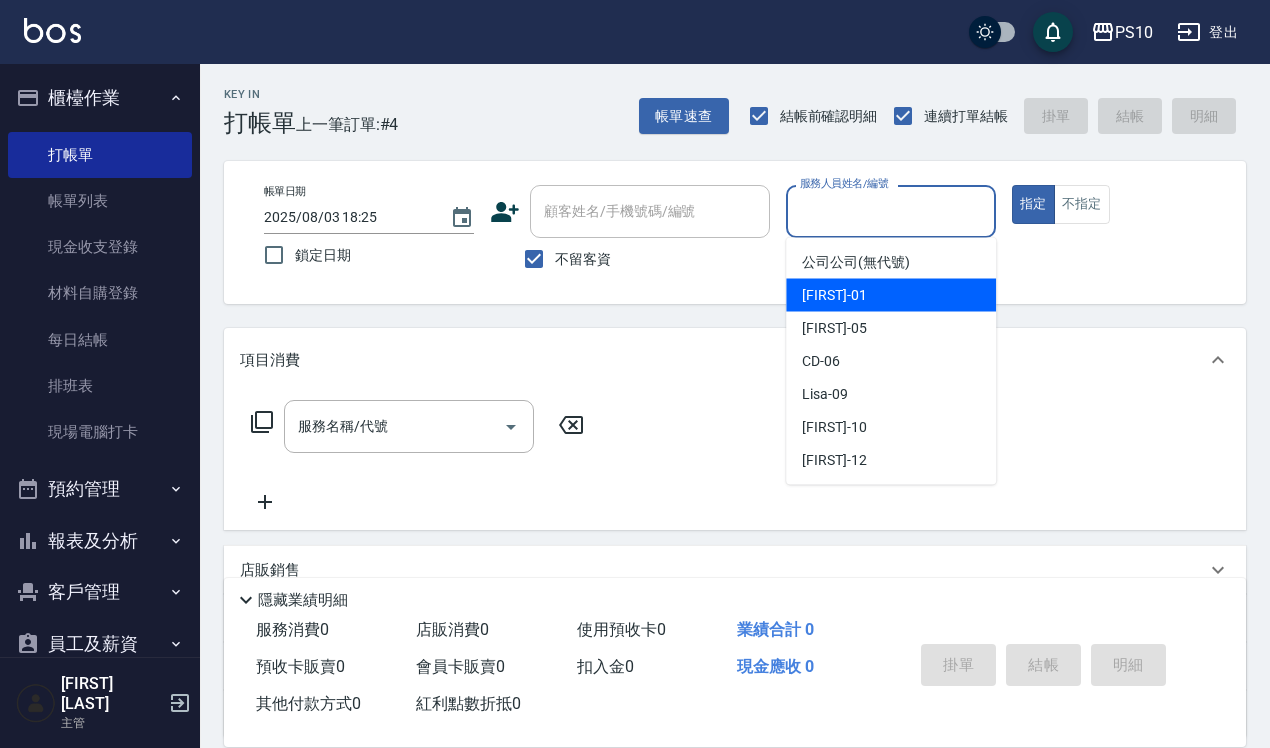 click on "[FIRST] -[ID]" at bounding box center [834, 295] 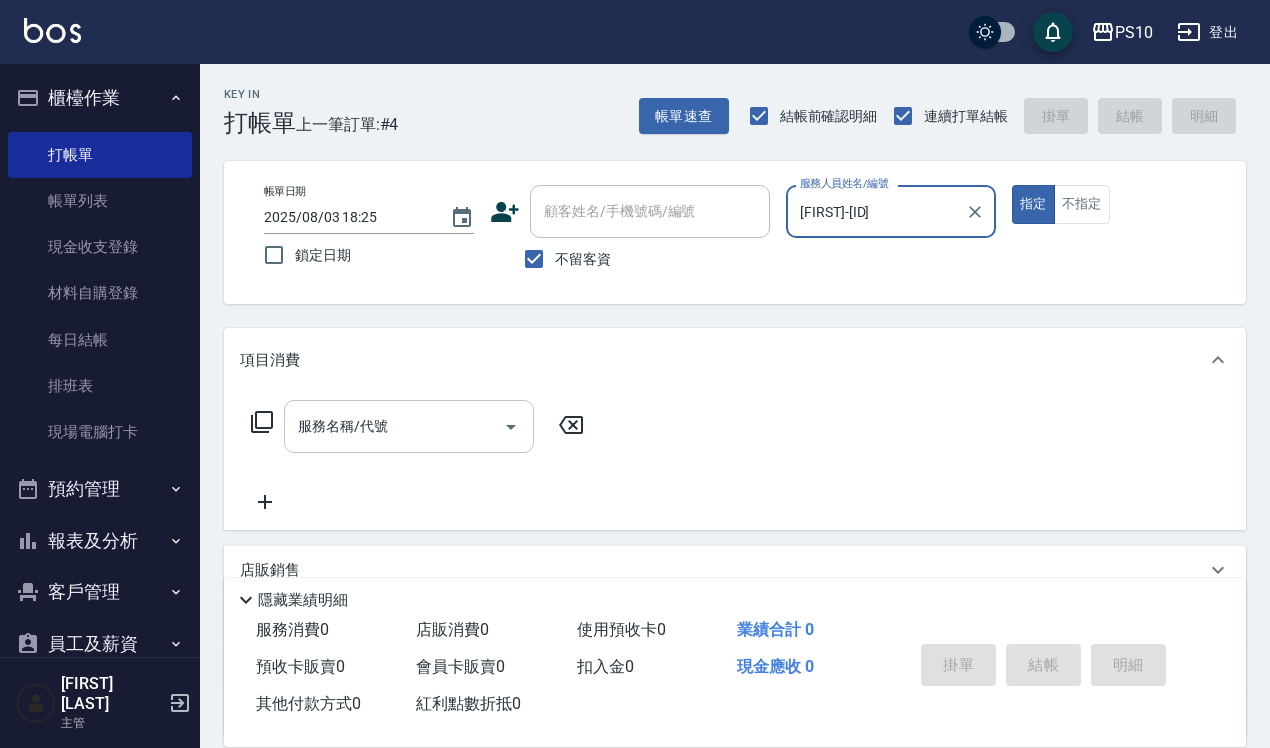 click on "服務名稱/代號" at bounding box center [394, 426] 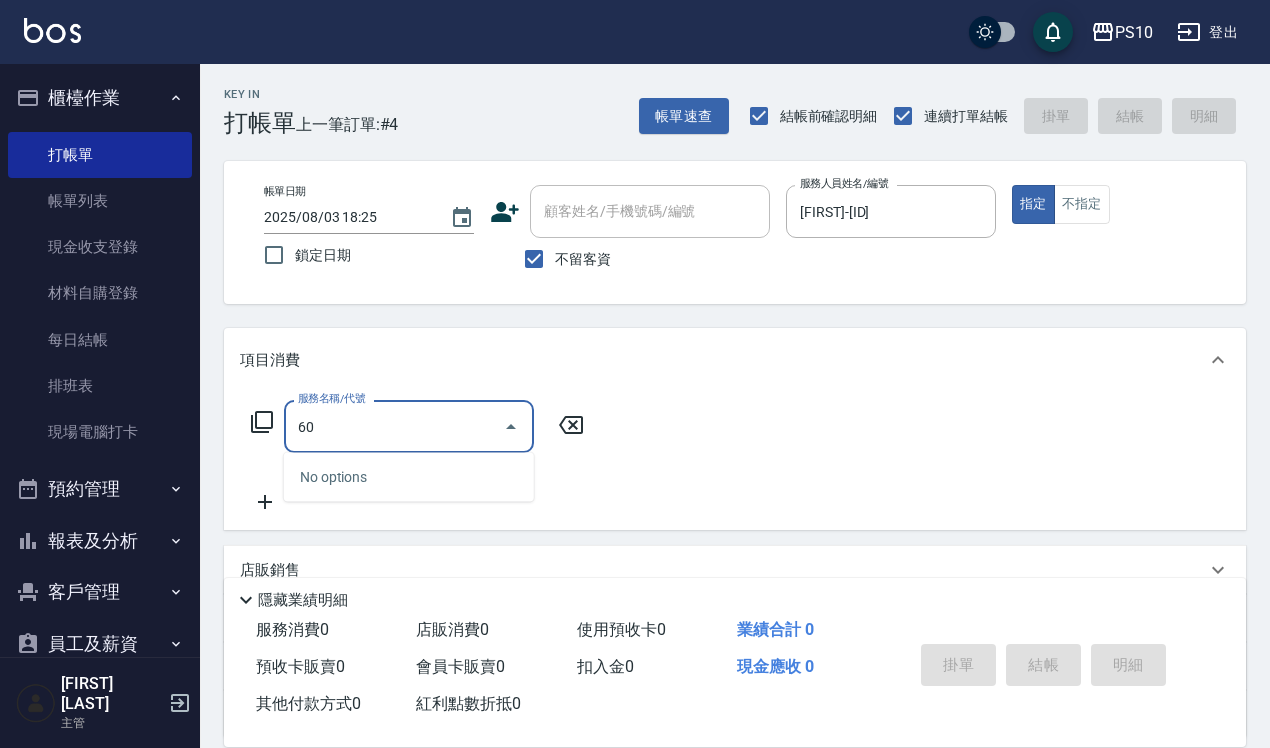 type on "6" 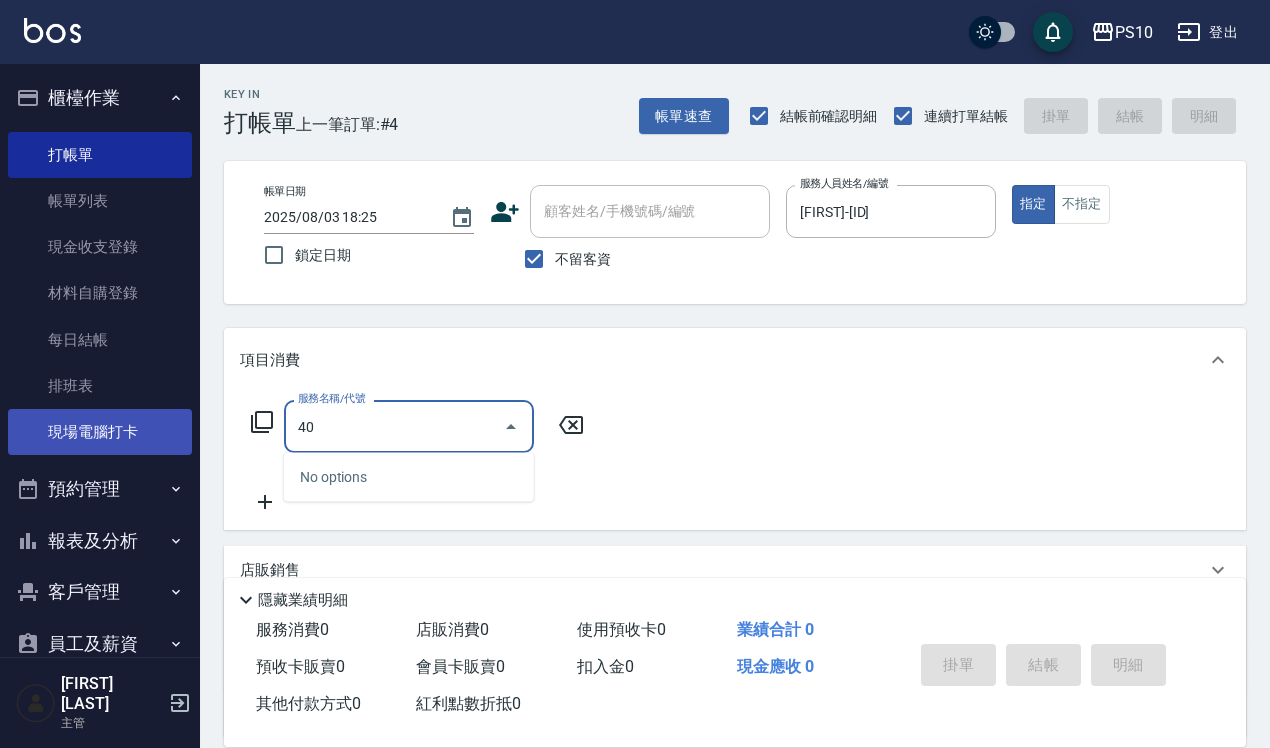 type on "4" 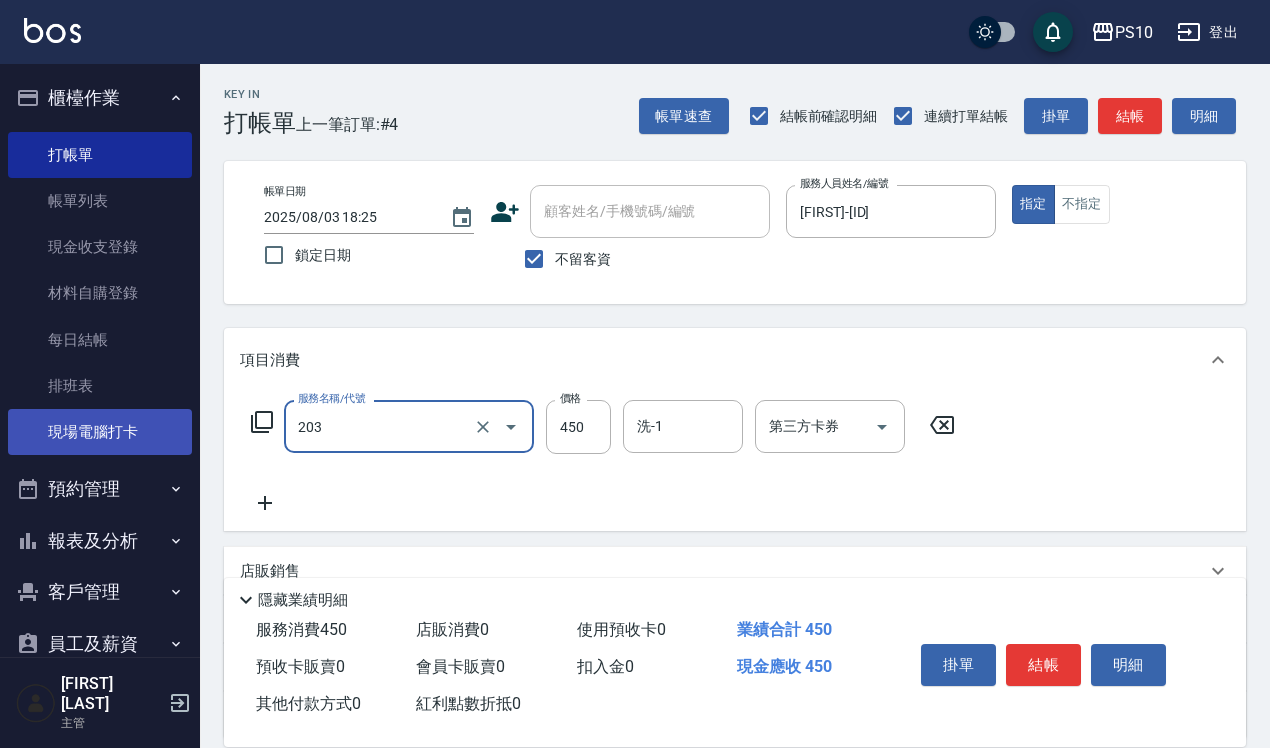 type on "剪+洗(203)" 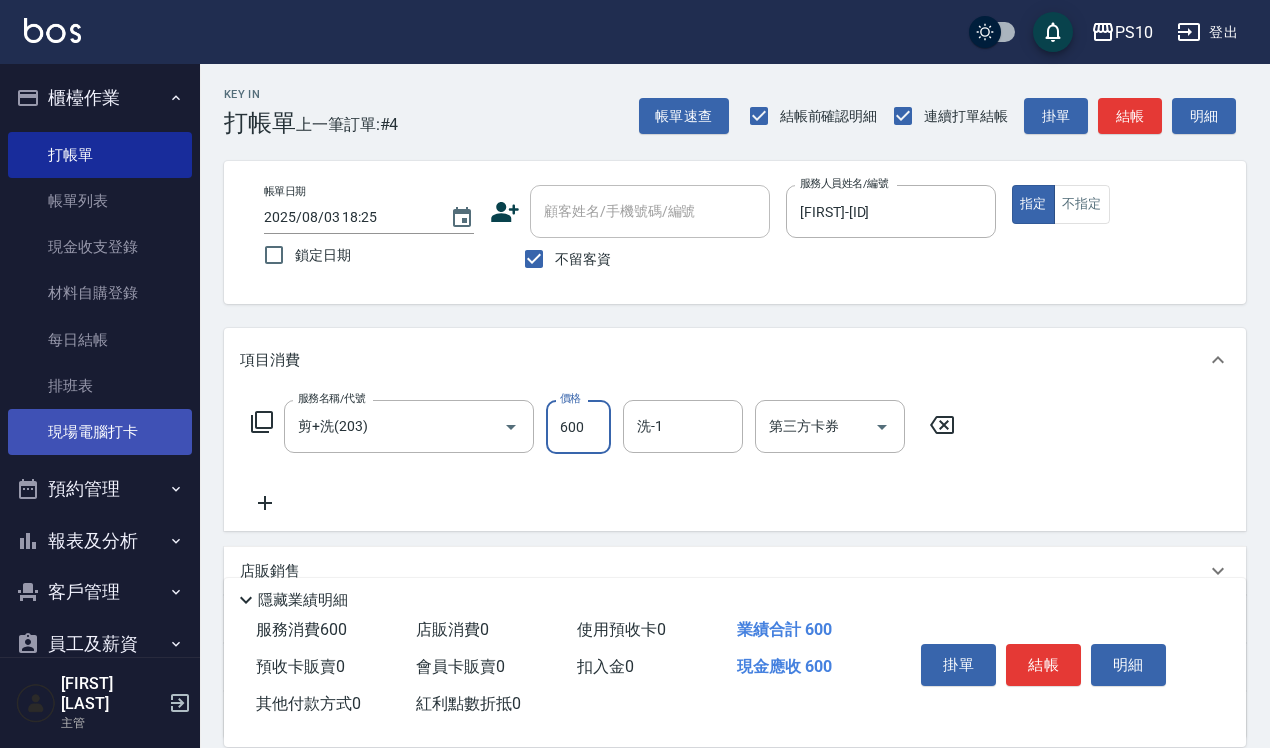 type on "600" 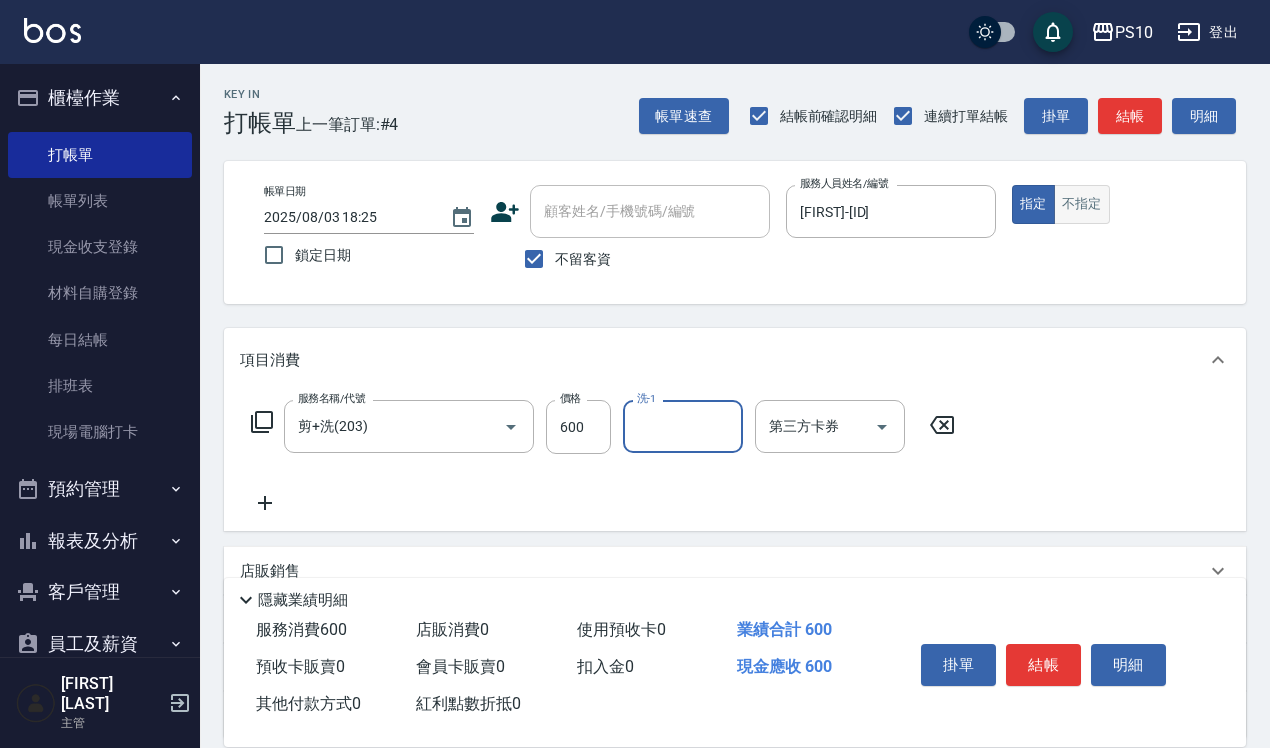 click on "不指定" at bounding box center (1082, 204) 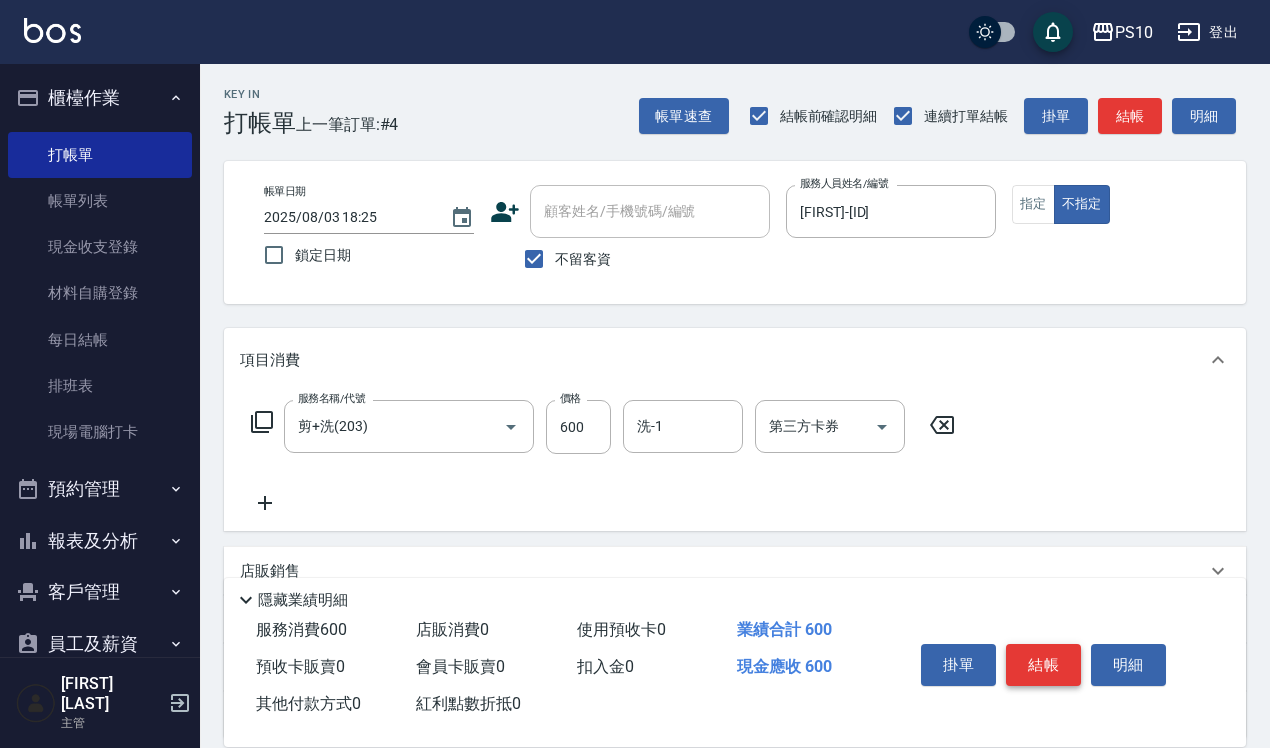 click on "結帳" at bounding box center (1043, 665) 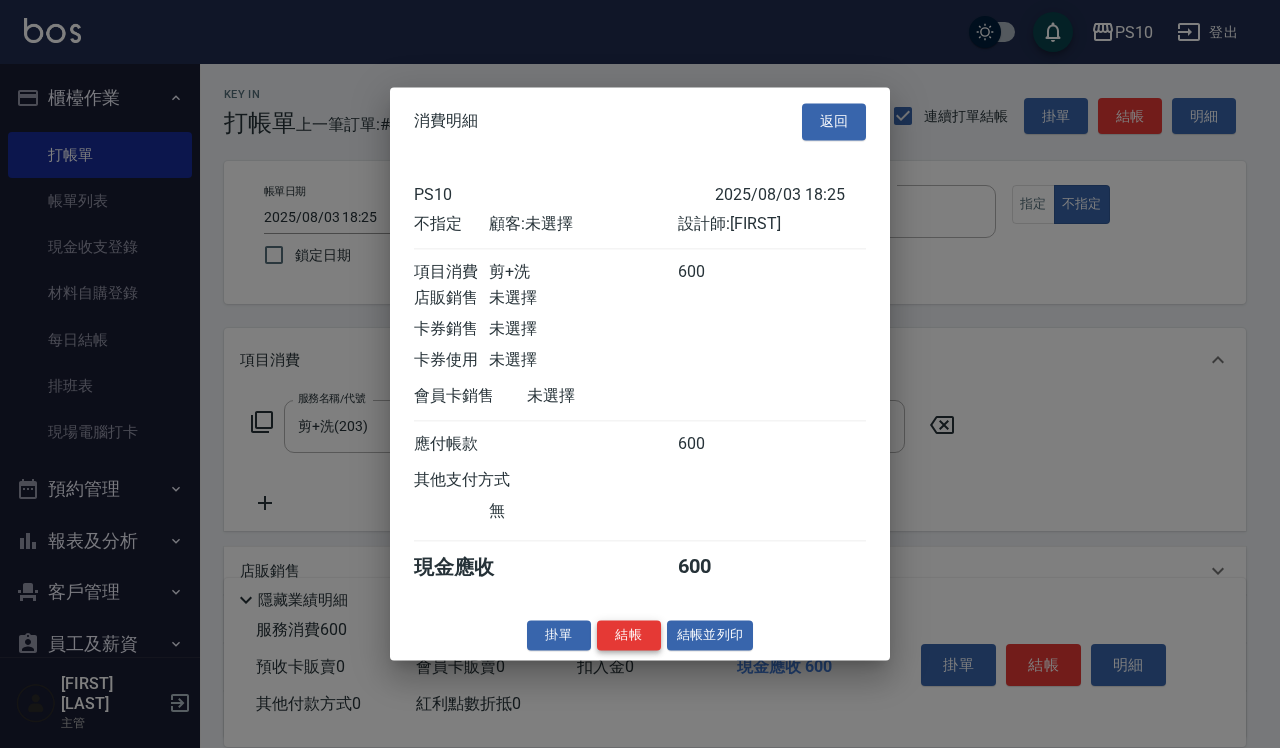click on "結帳" at bounding box center [629, 635] 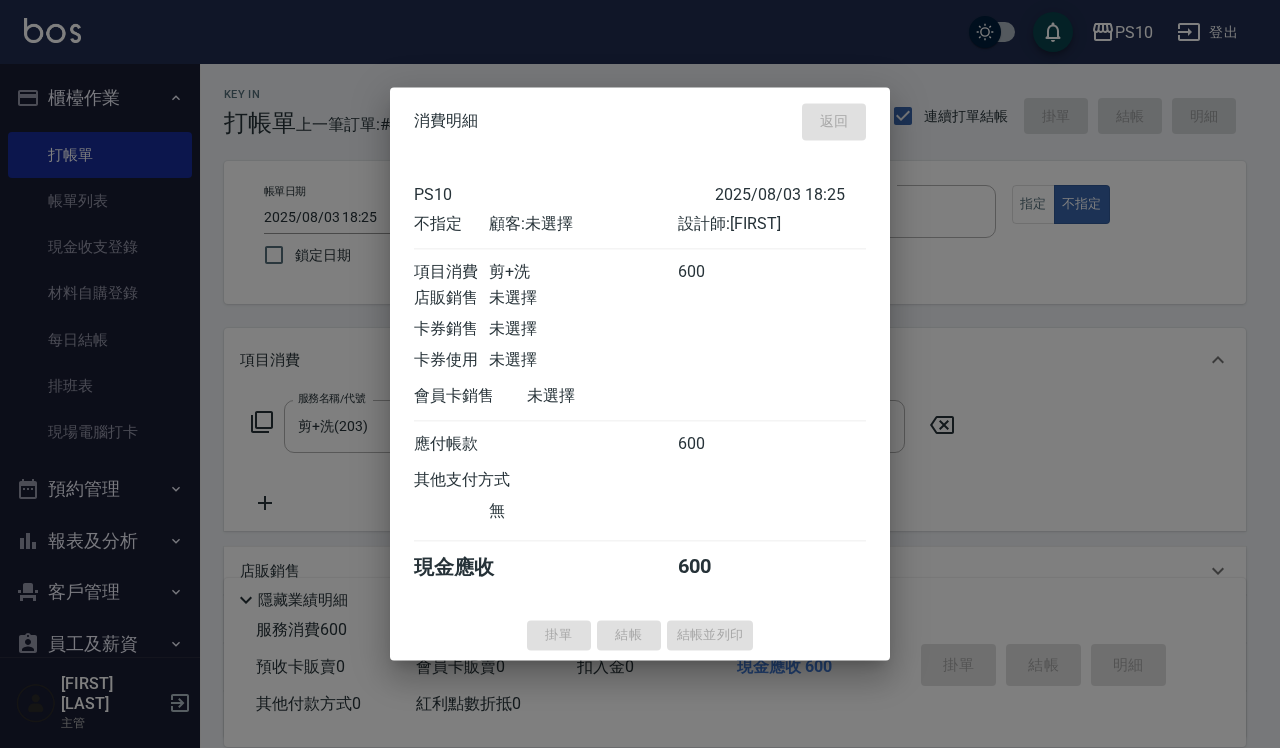 type on "[DATE] [TIME]" 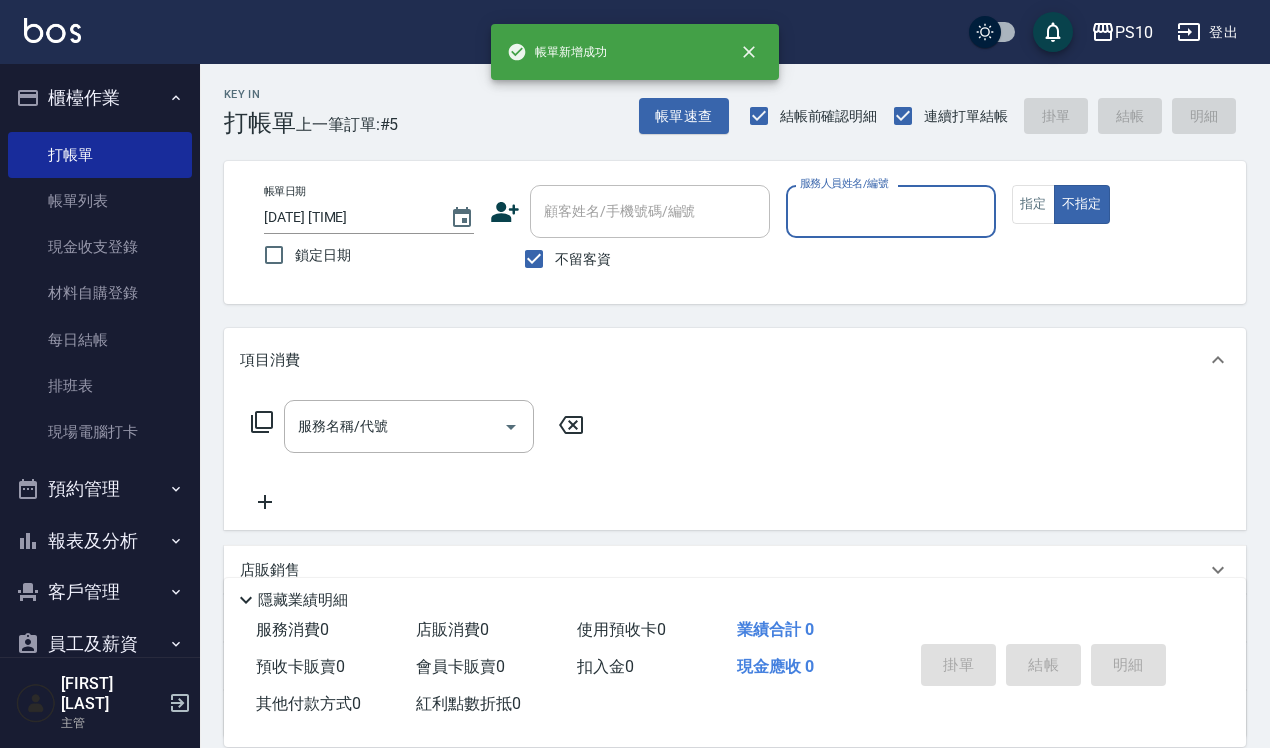 click on "服務人員姓名/編號" at bounding box center [891, 211] 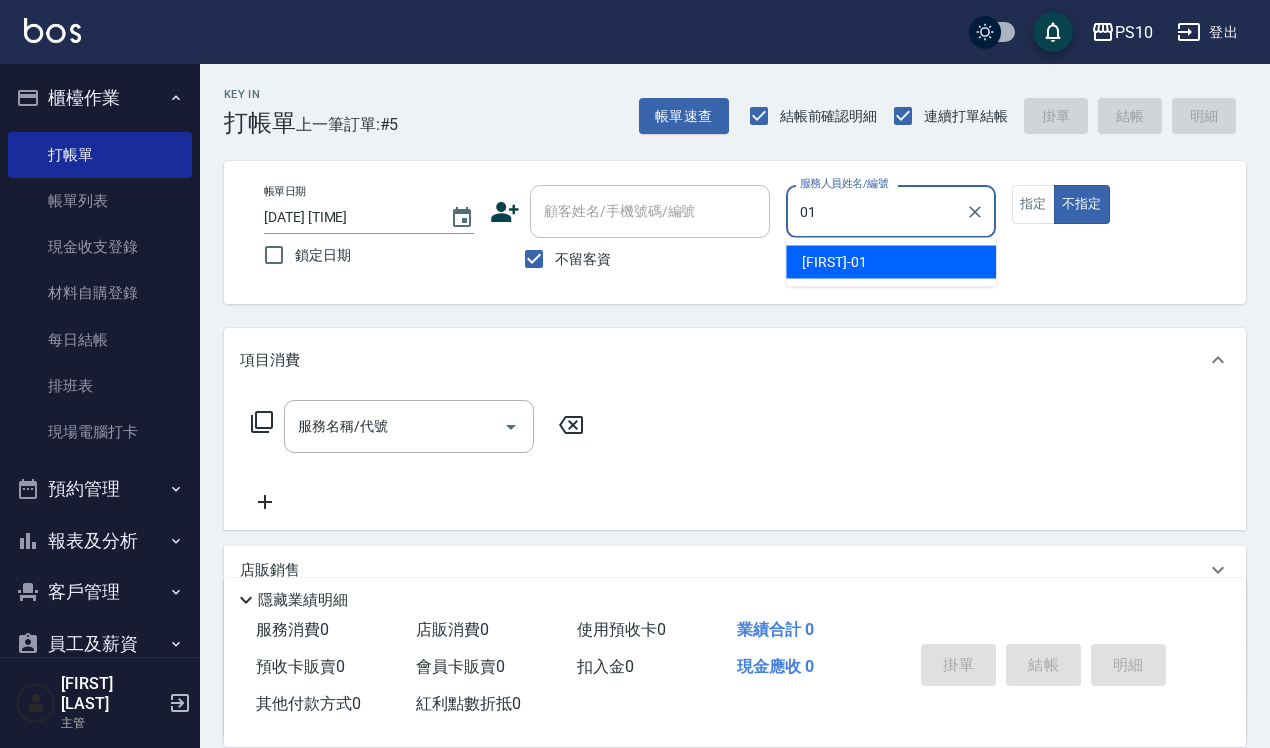 type on "[FIRST]-[ID]" 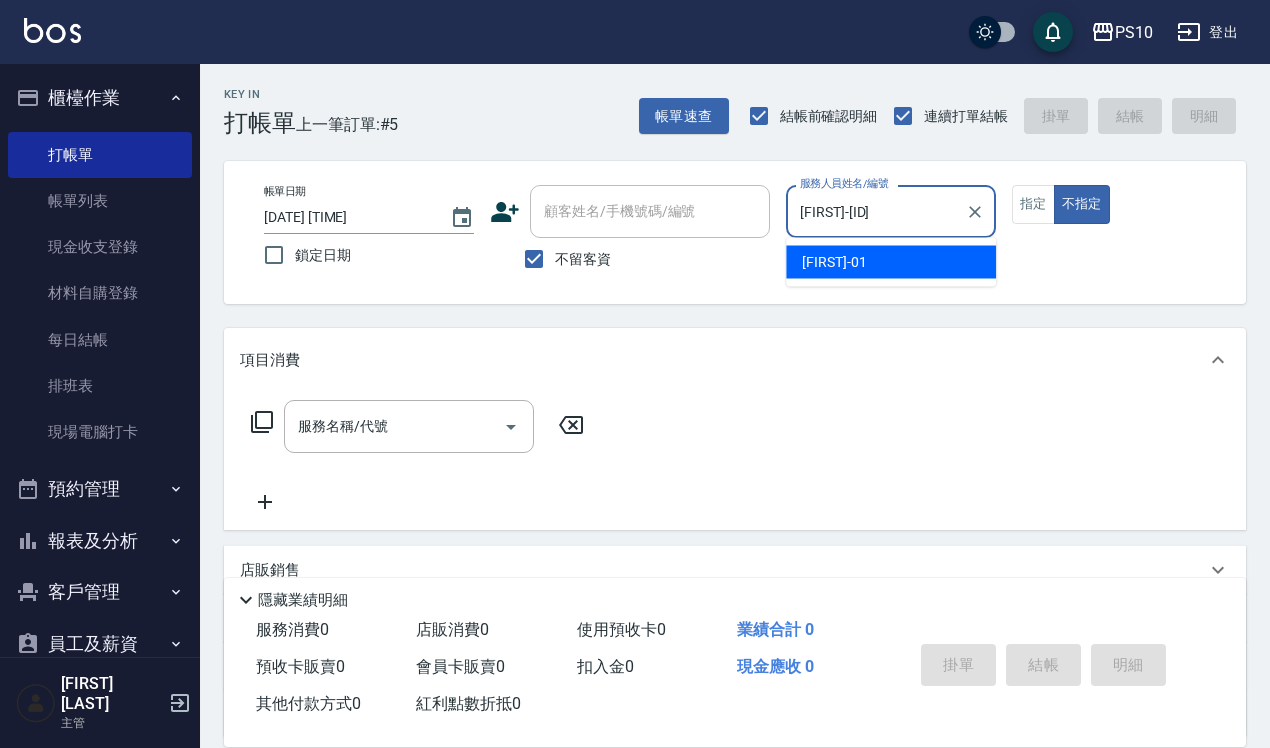 type on "false" 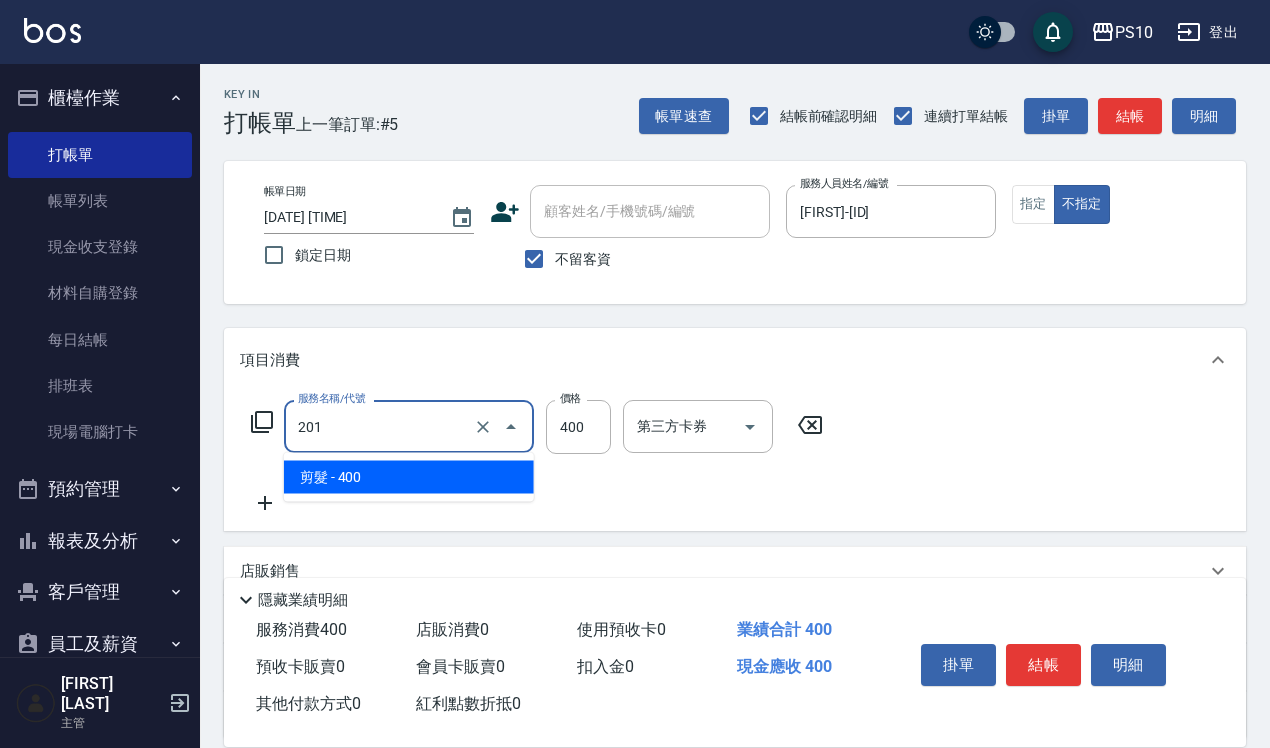 drag, startPoint x: 356, startPoint y: 430, endPoint x: 271, endPoint y: 437, distance: 85.28775 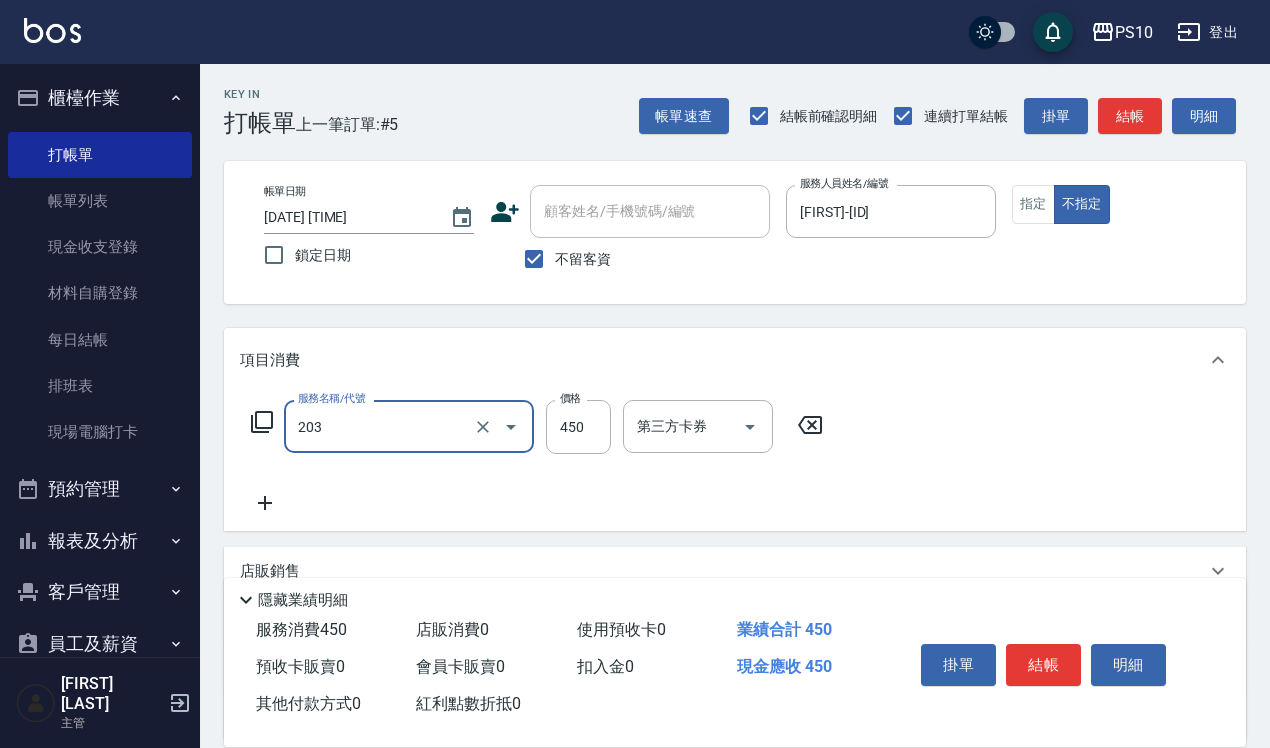 type on "剪+洗(203)" 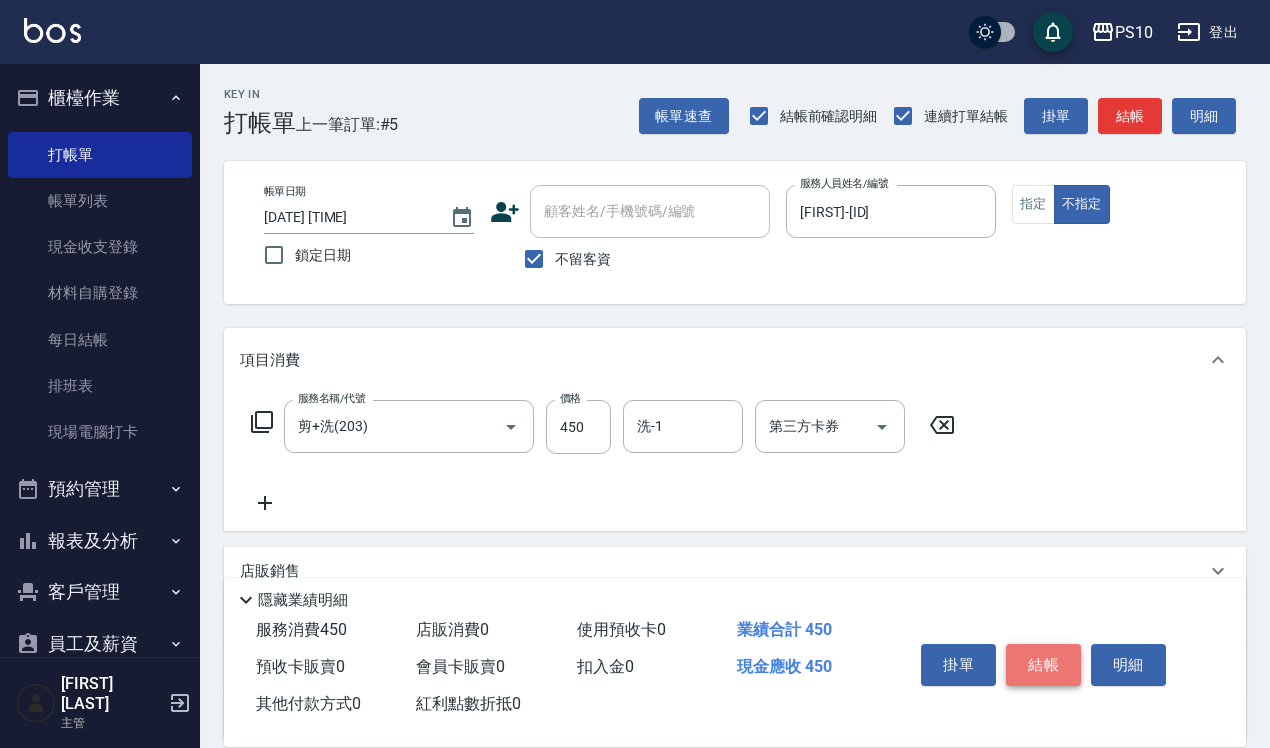 click on "結帳" at bounding box center [1043, 665] 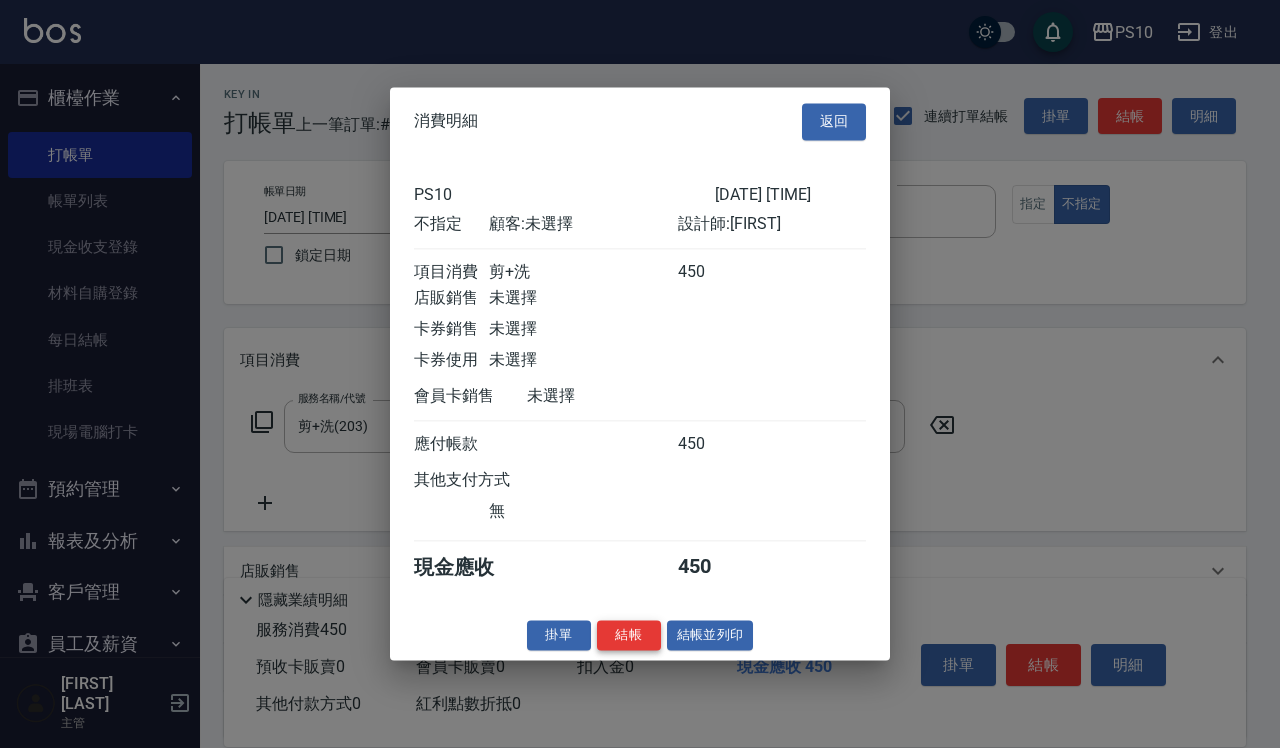 click on "結帳" at bounding box center [629, 635] 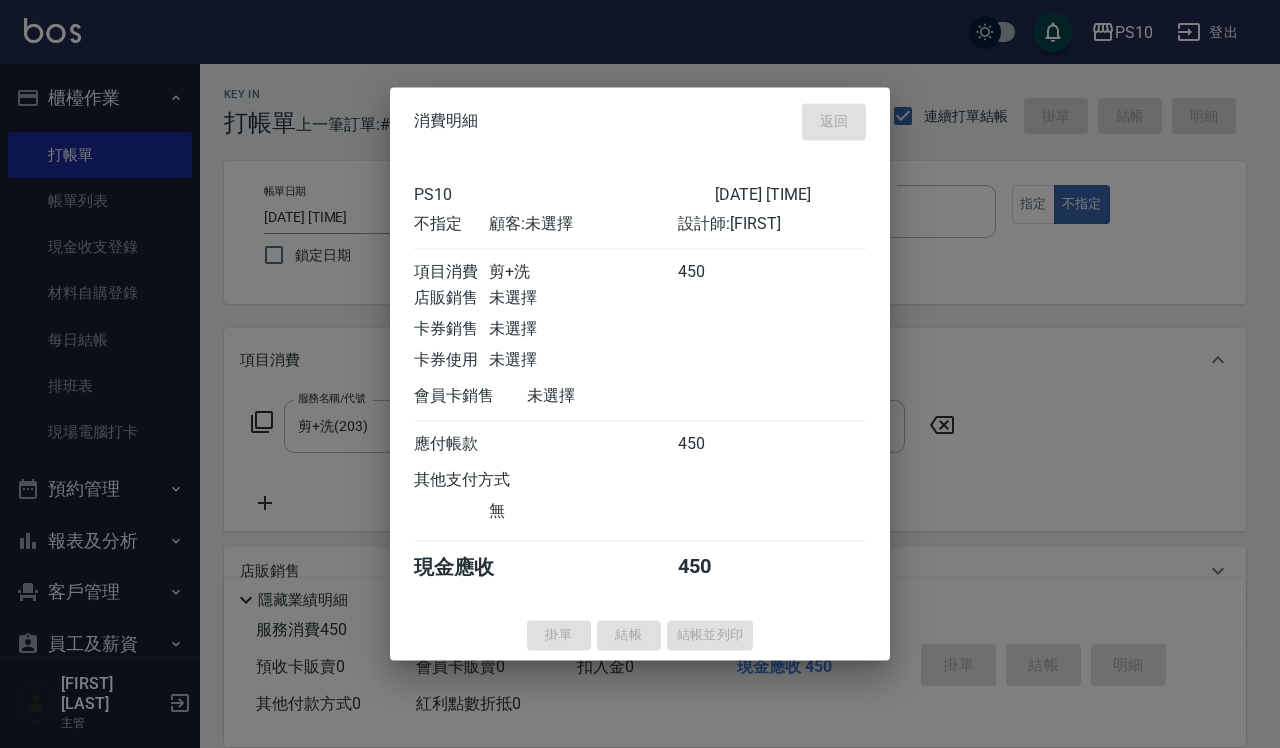 type 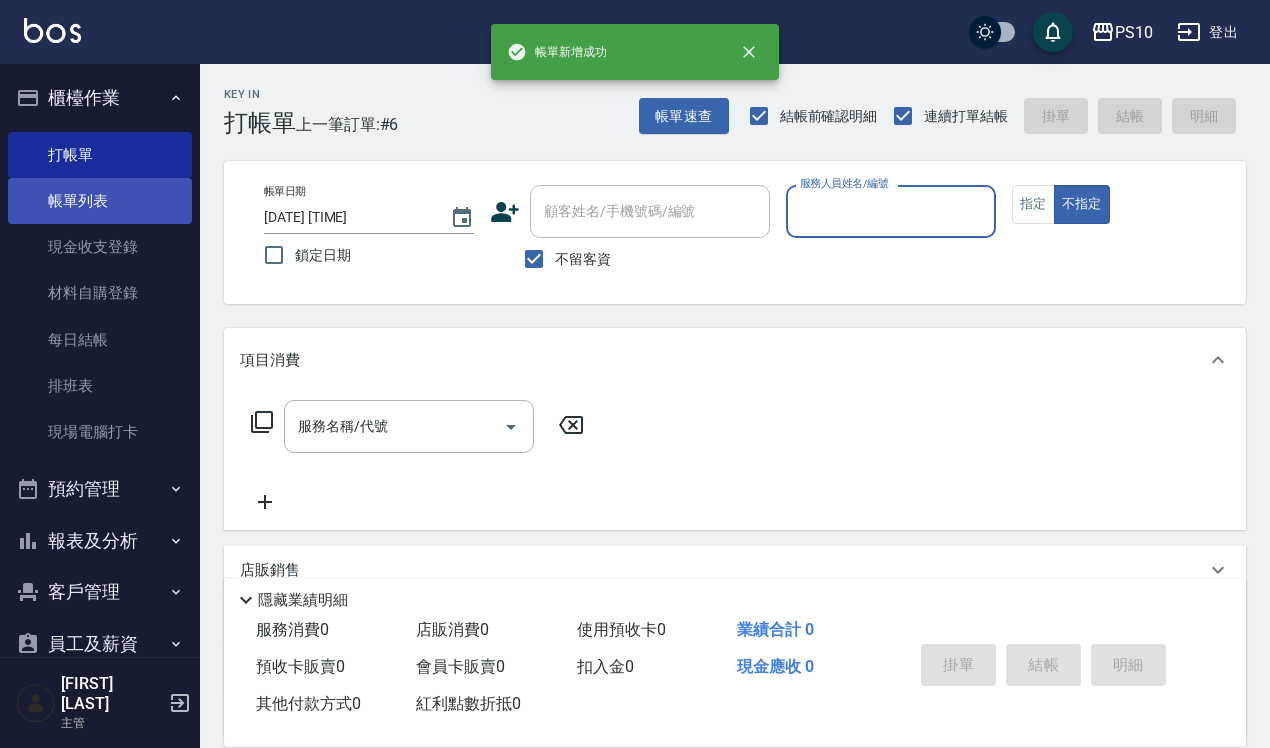 click on "帳單列表" at bounding box center (100, 201) 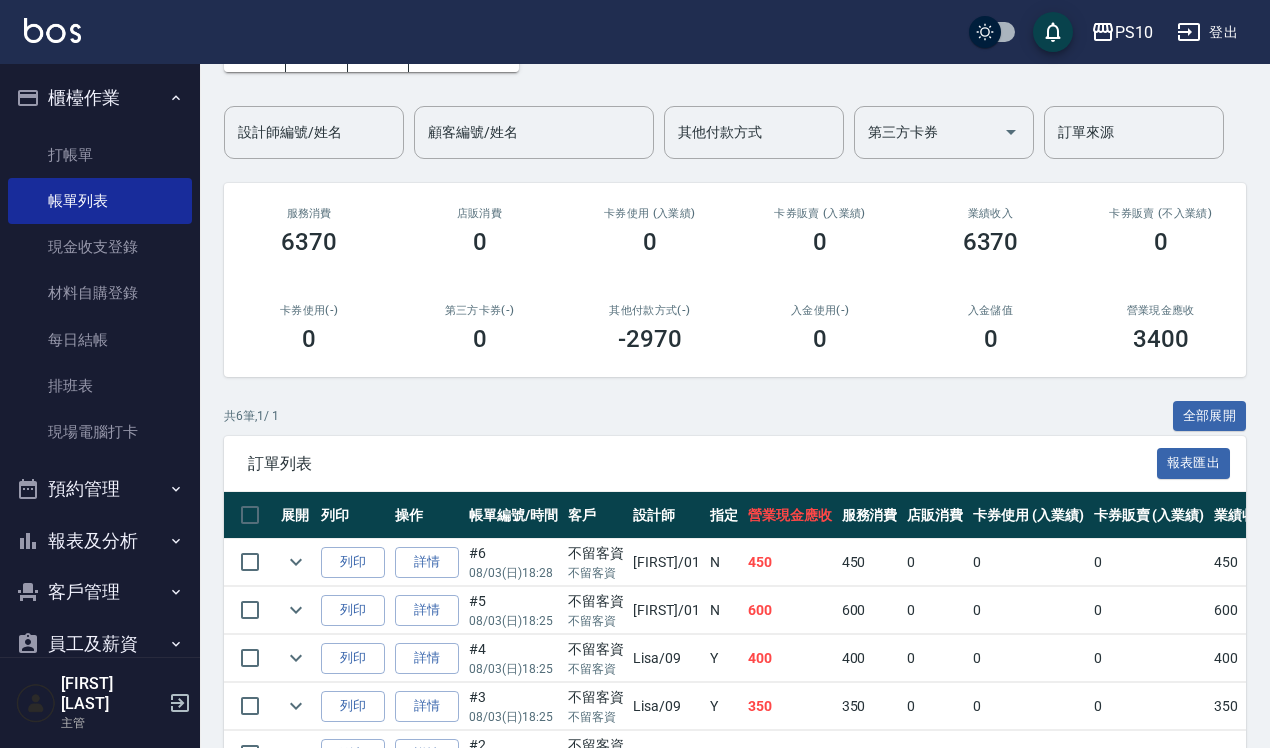 scroll, scrollTop: 303, scrollLeft: 0, axis: vertical 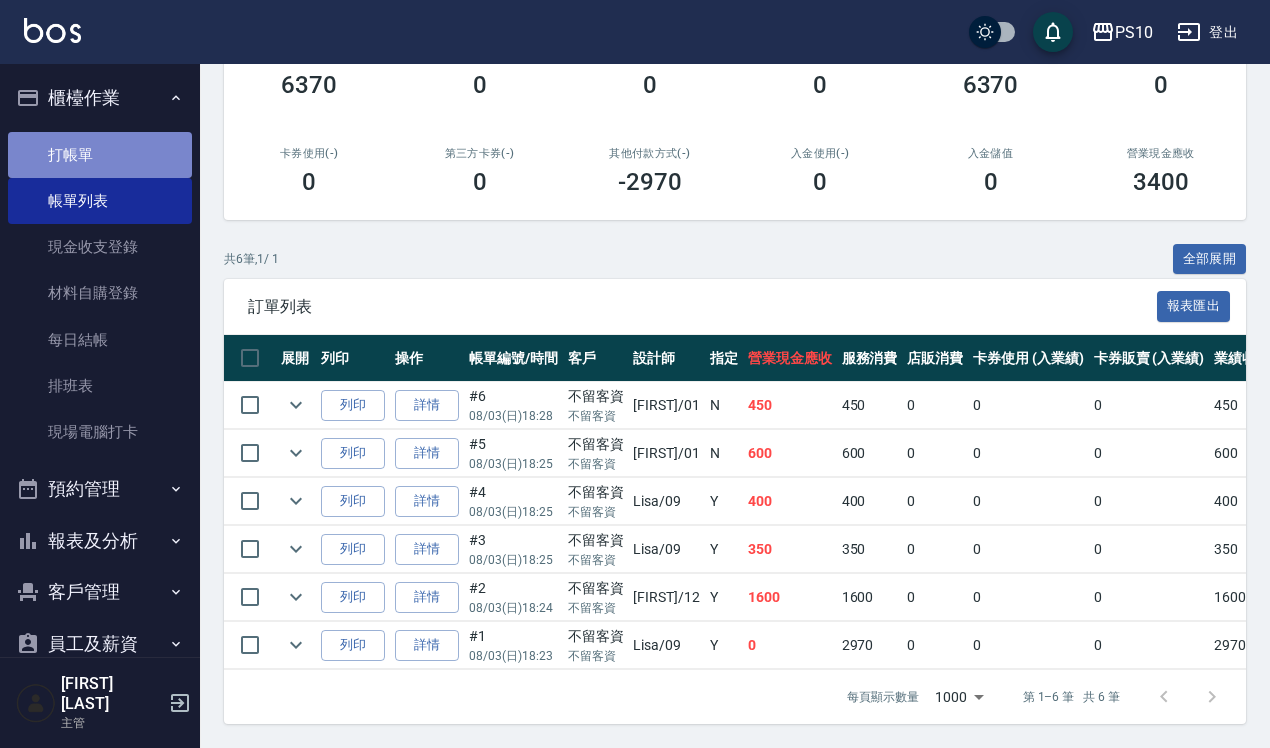 click on "打帳單" at bounding box center [100, 155] 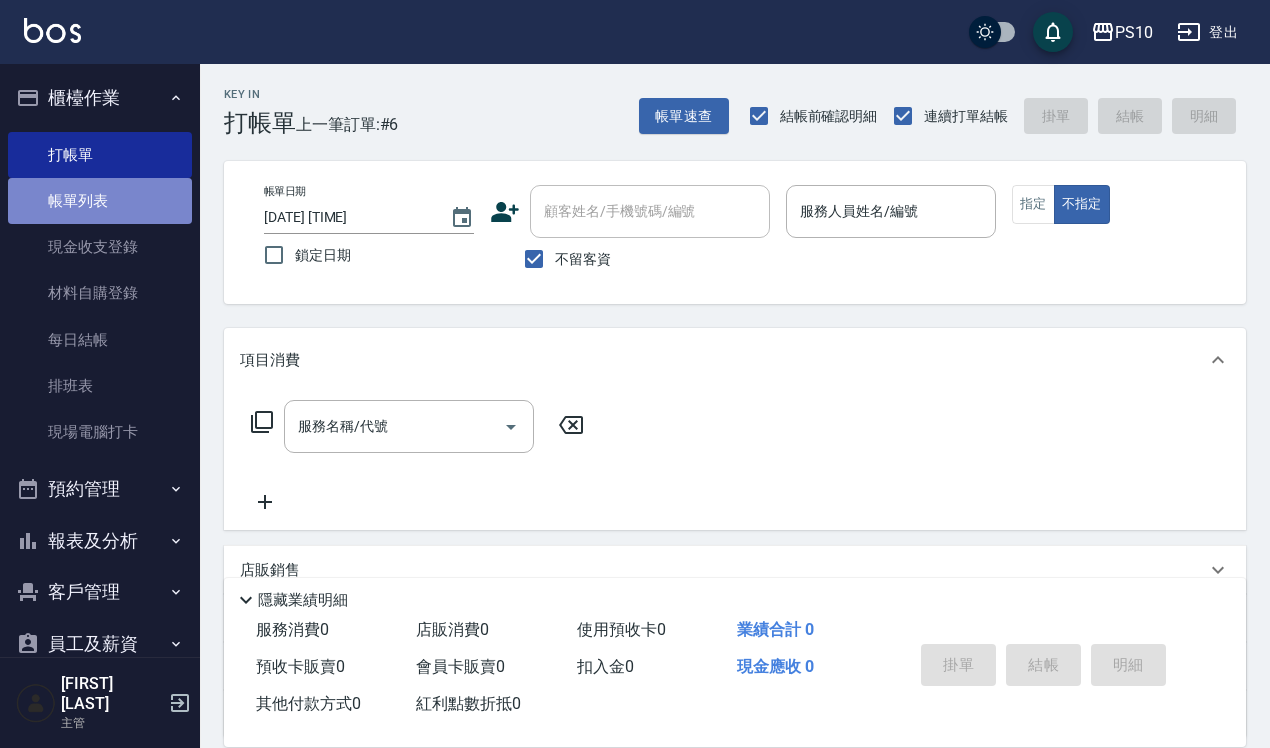 click on "帳單列表" at bounding box center (100, 201) 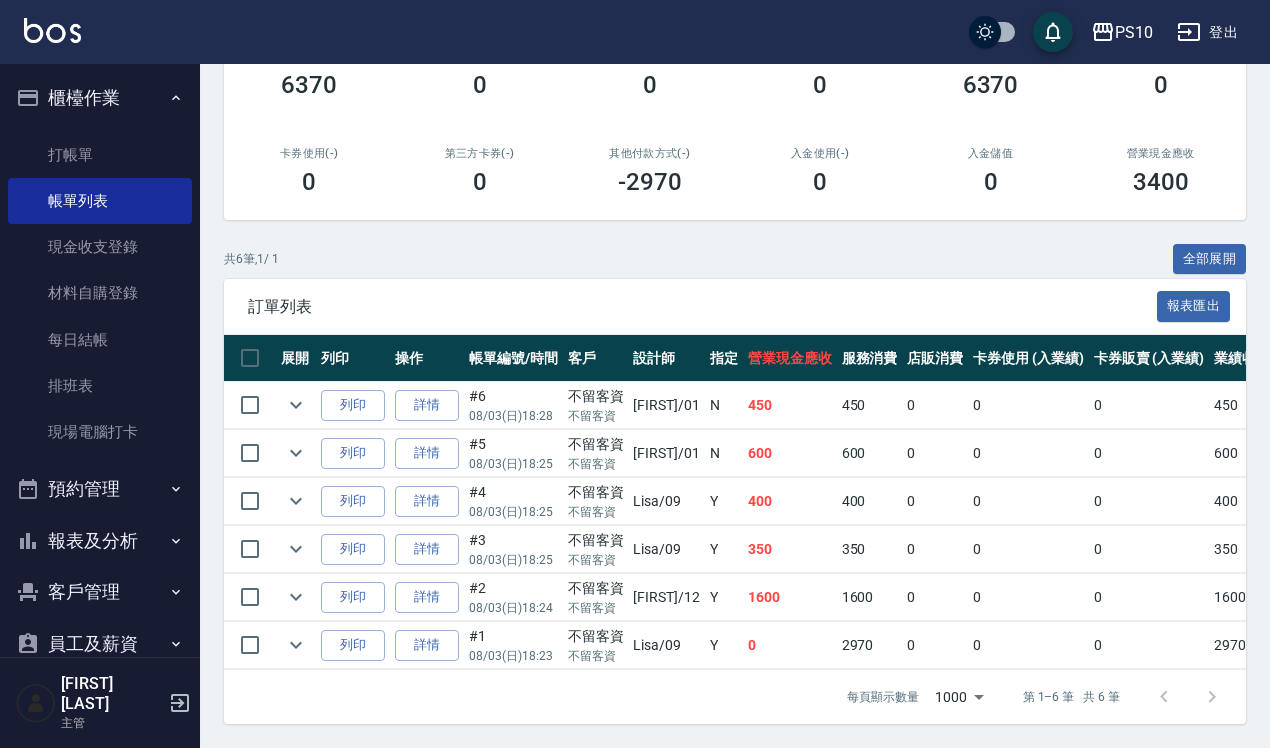 scroll, scrollTop: 303, scrollLeft: 0, axis: vertical 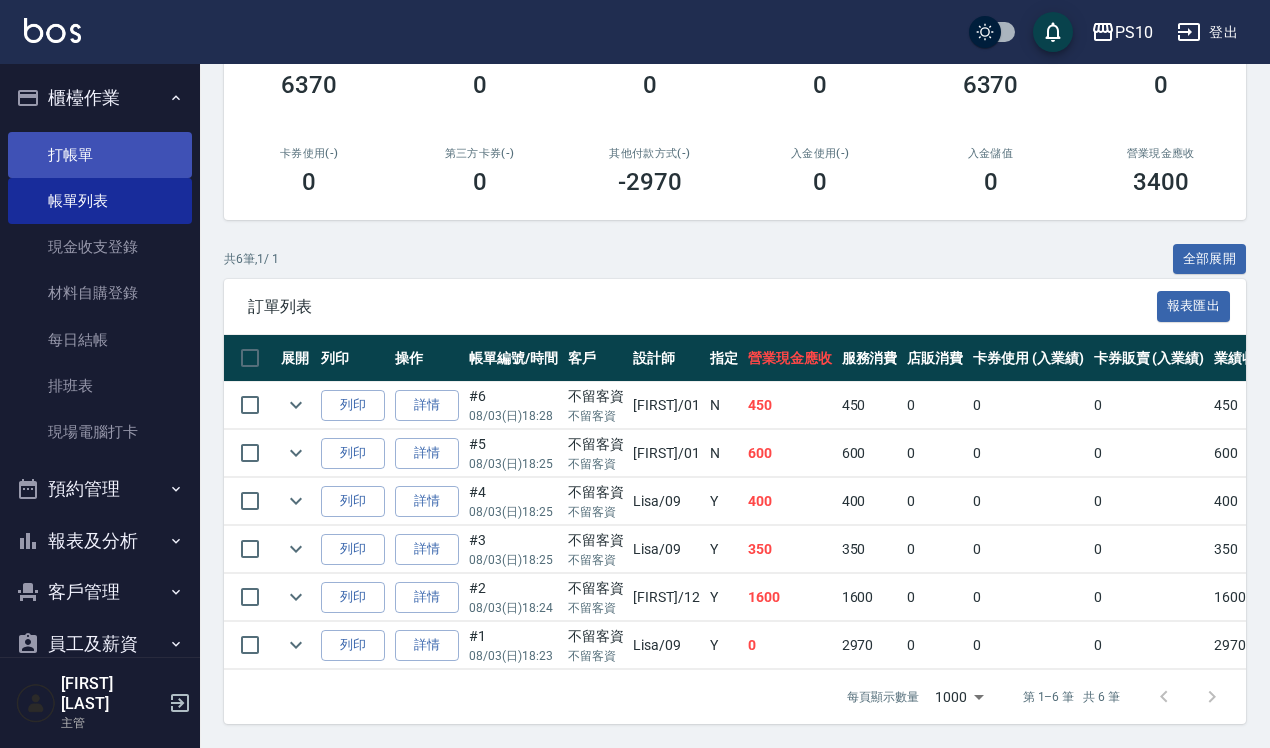 click on "打帳單" at bounding box center (100, 155) 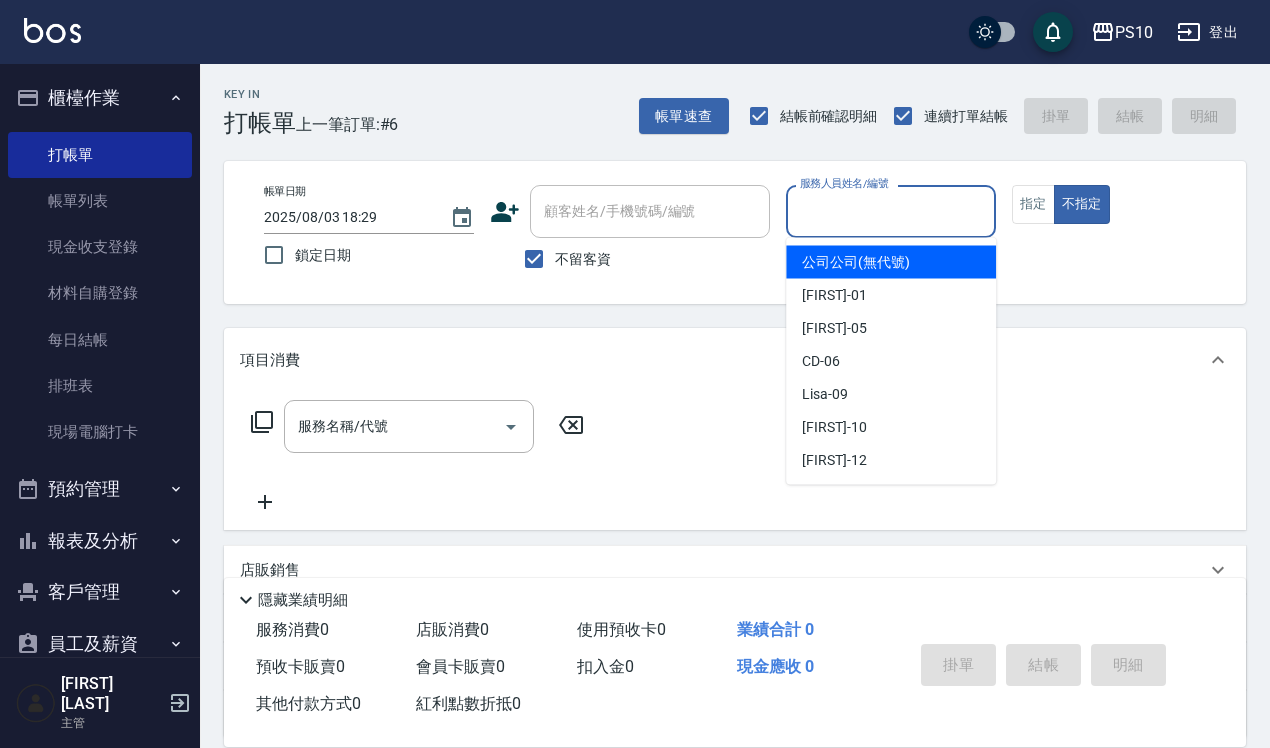click on "服務人員姓名/編號" at bounding box center (891, 211) 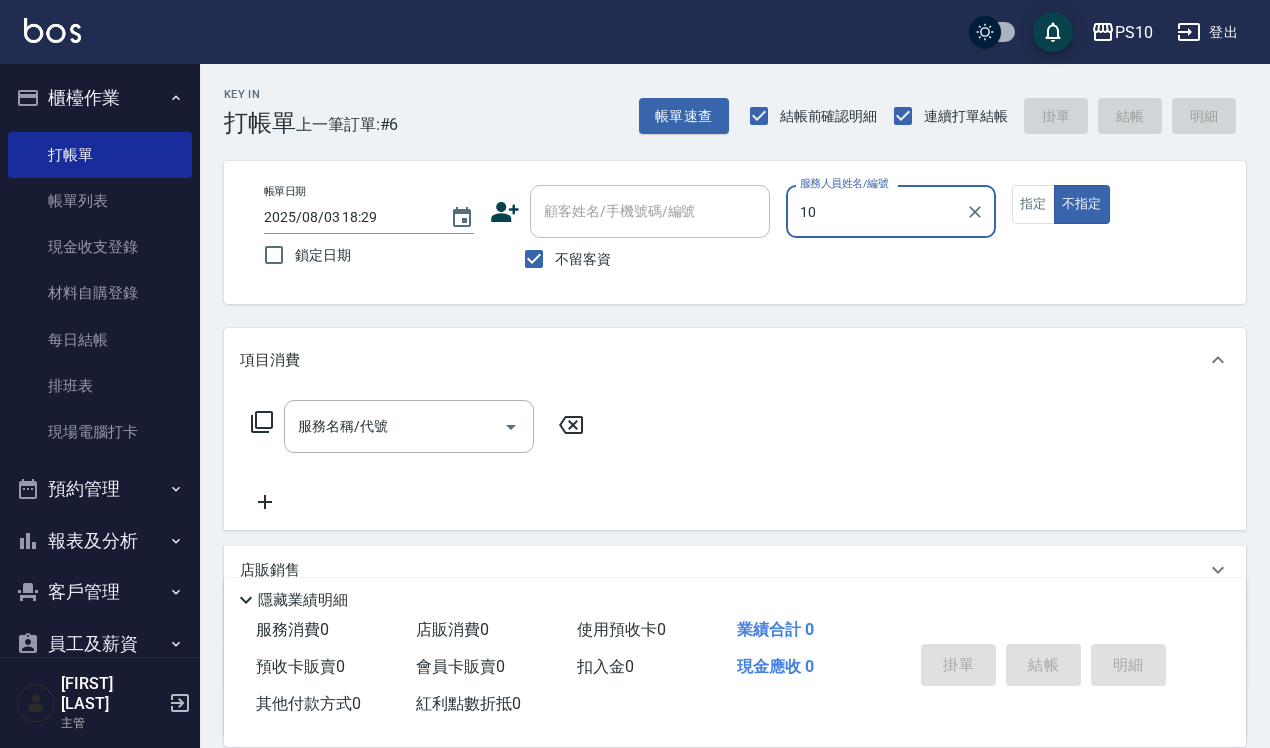 type on "[DESIGNER]-[ID]" 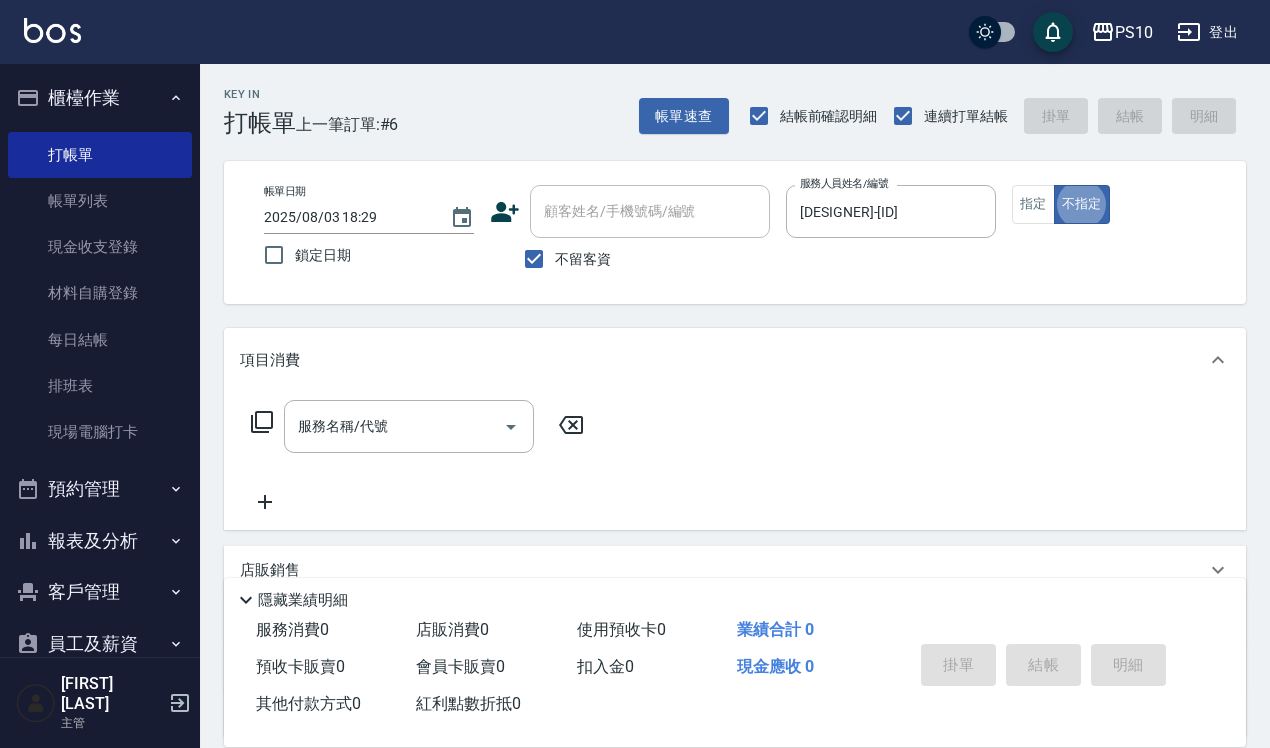 type on "false" 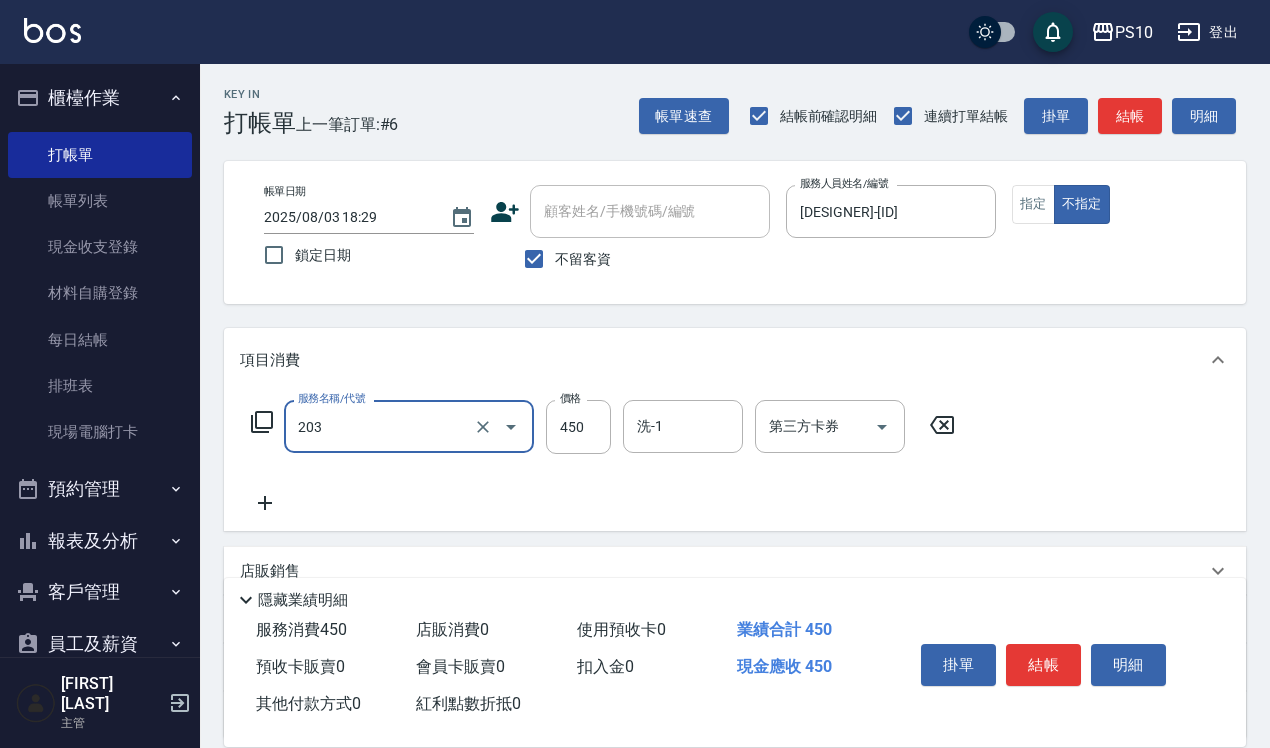click on "結帳" at bounding box center [1043, 665] 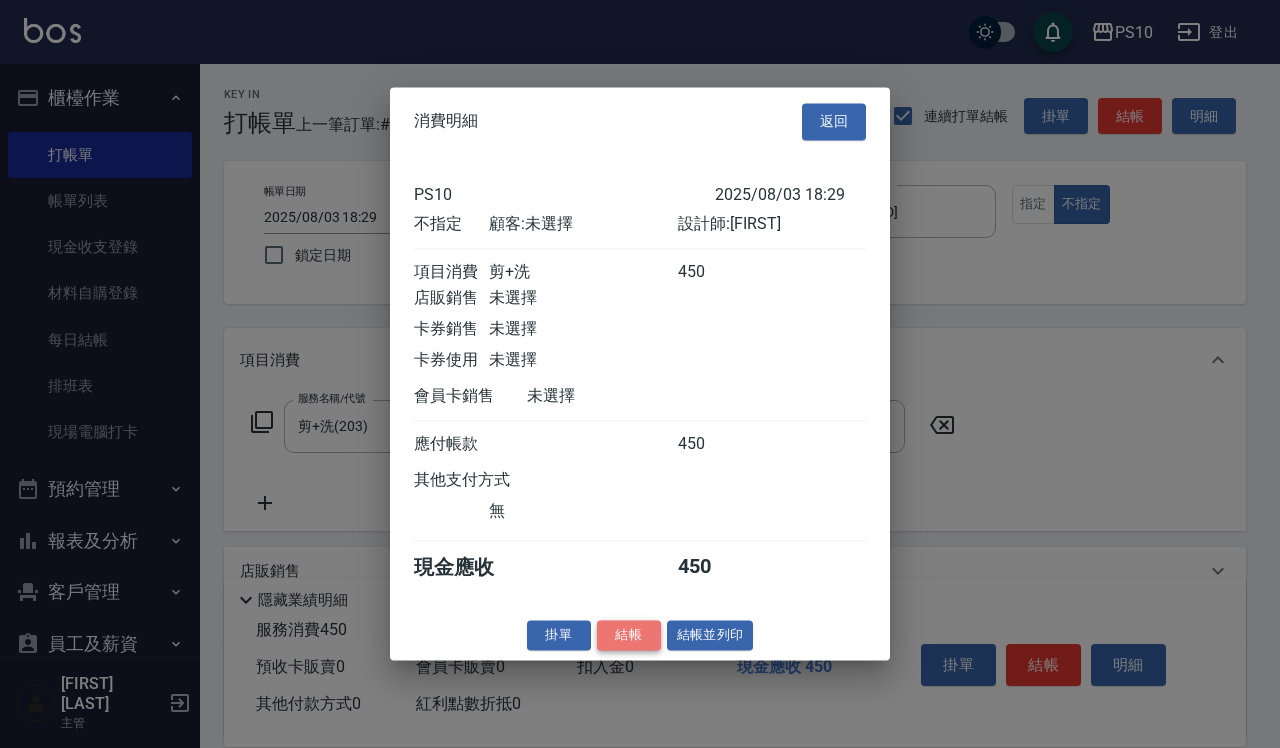 click on "結帳" at bounding box center [629, 635] 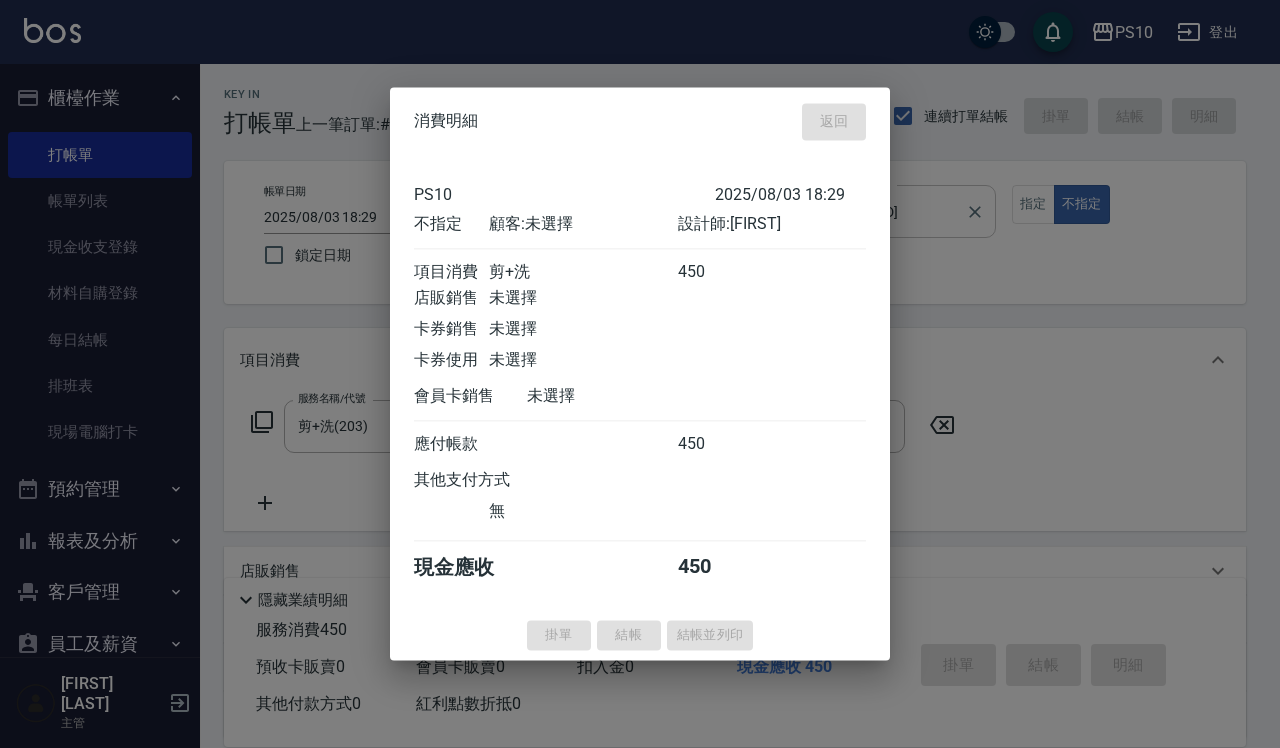 type on "2025/08/03 19:11" 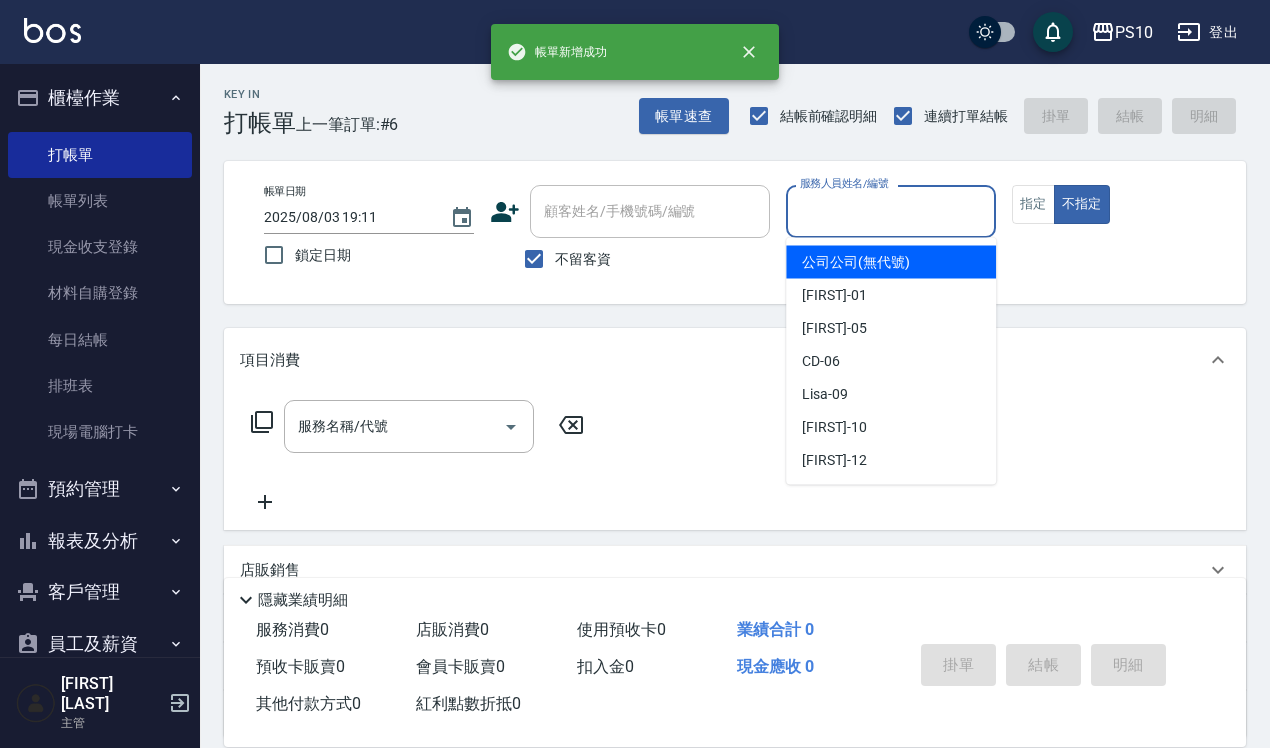 click on "服務人員姓名/編號" at bounding box center (891, 211) 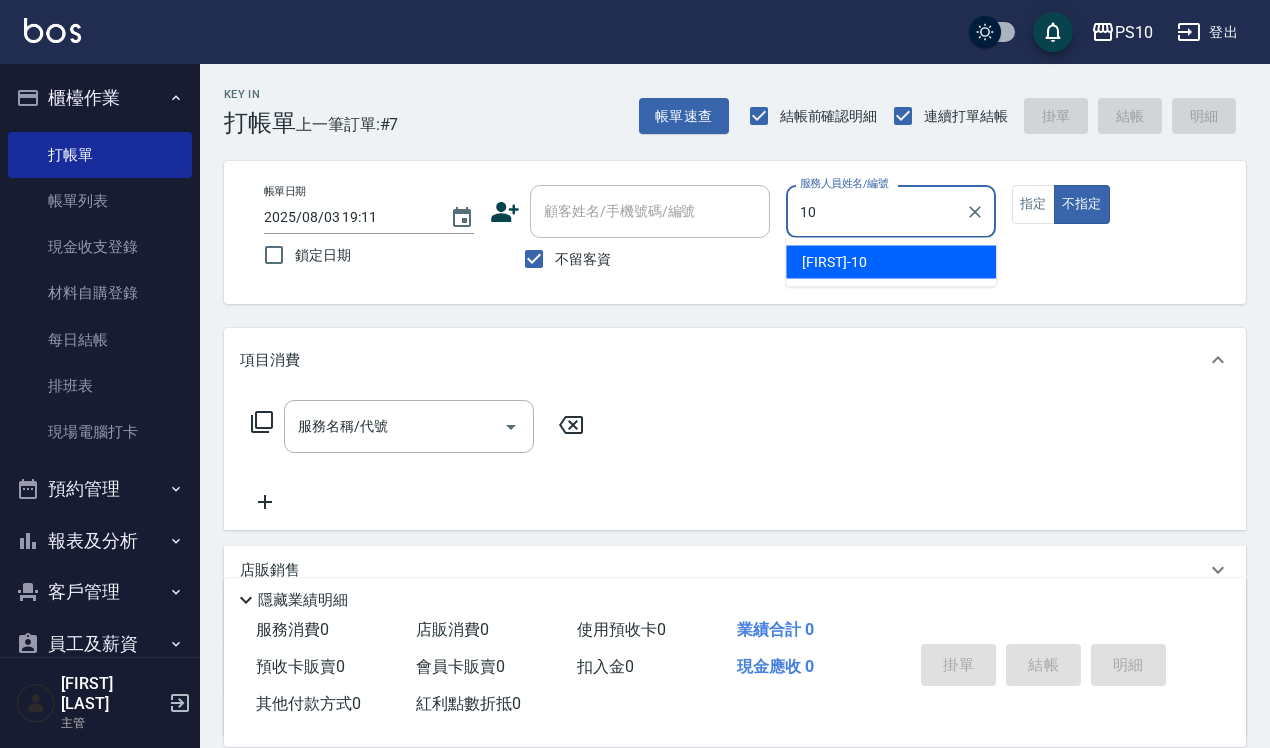 type on "[DESIGNER]-[ID]" 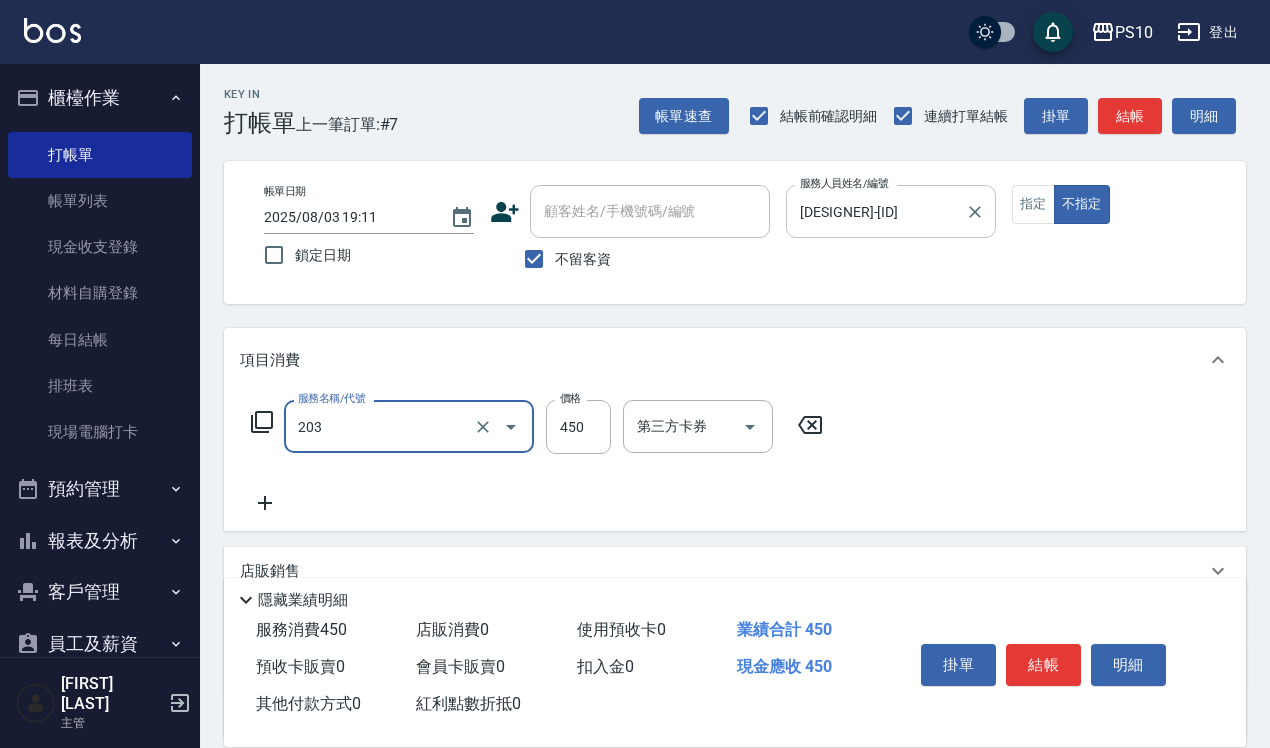 type on "剪+洗(203)" 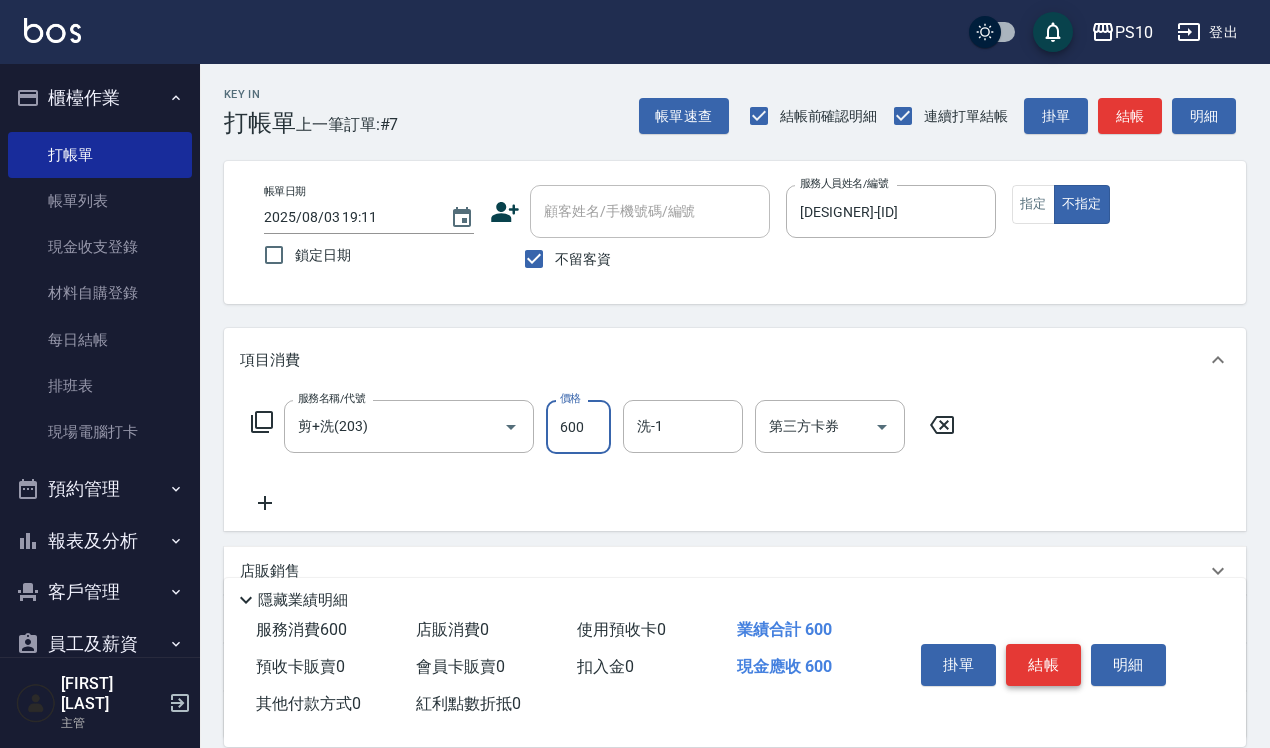 type on "600" 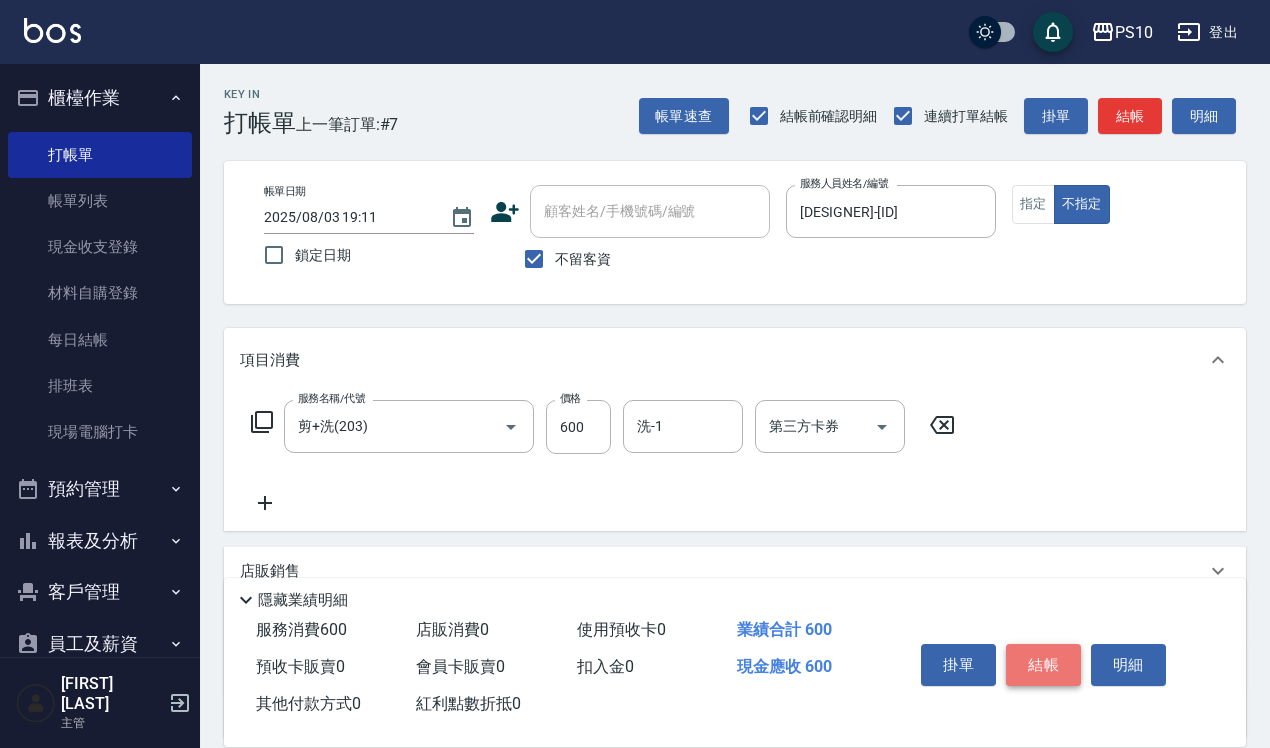 click on "結帳" at bounding box center [1043, 665] 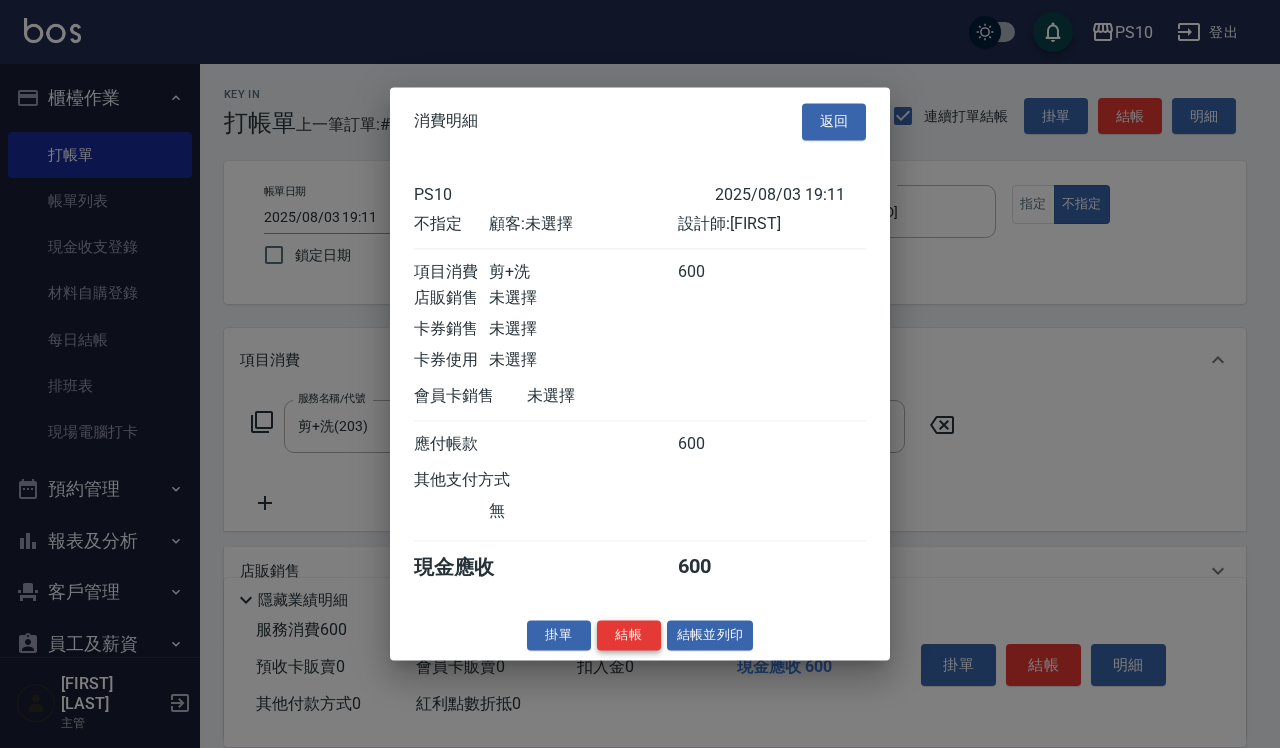click on "結帳" at bounding box center [629, 635] 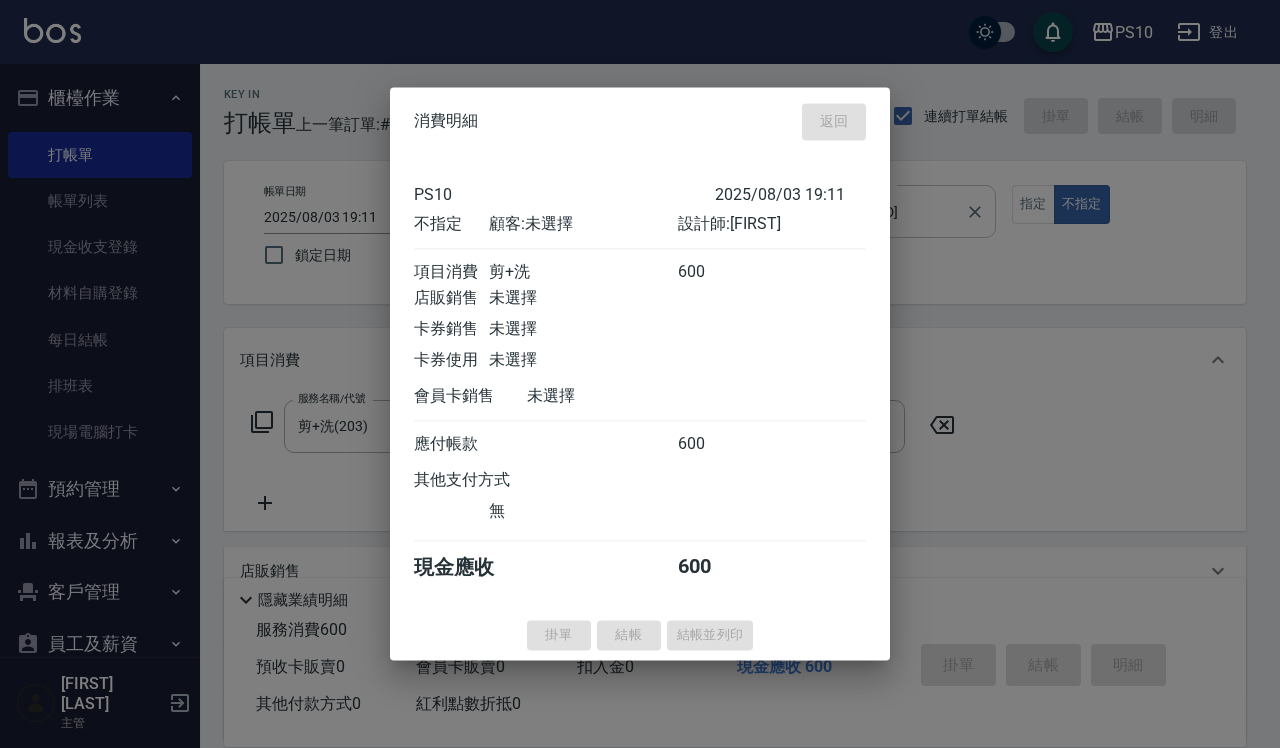 type 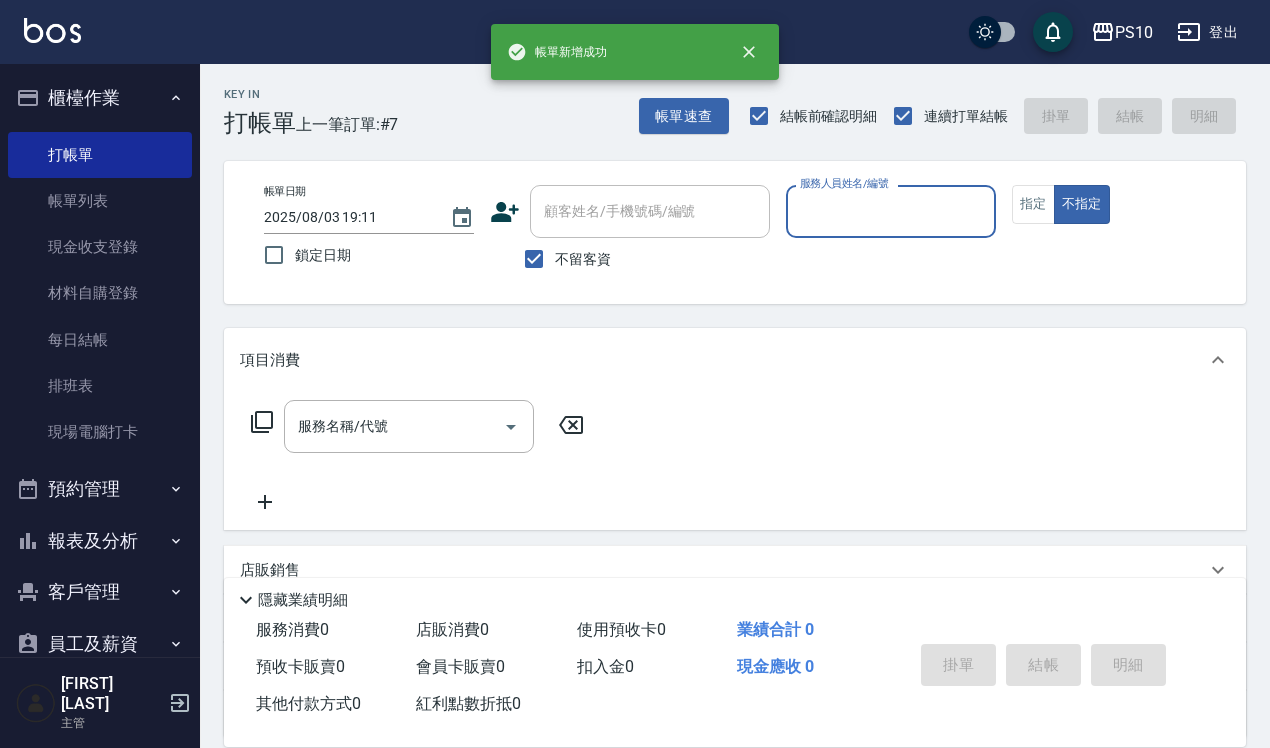 click on "服務人員姓名/編號" at bounding box center (891, 211) 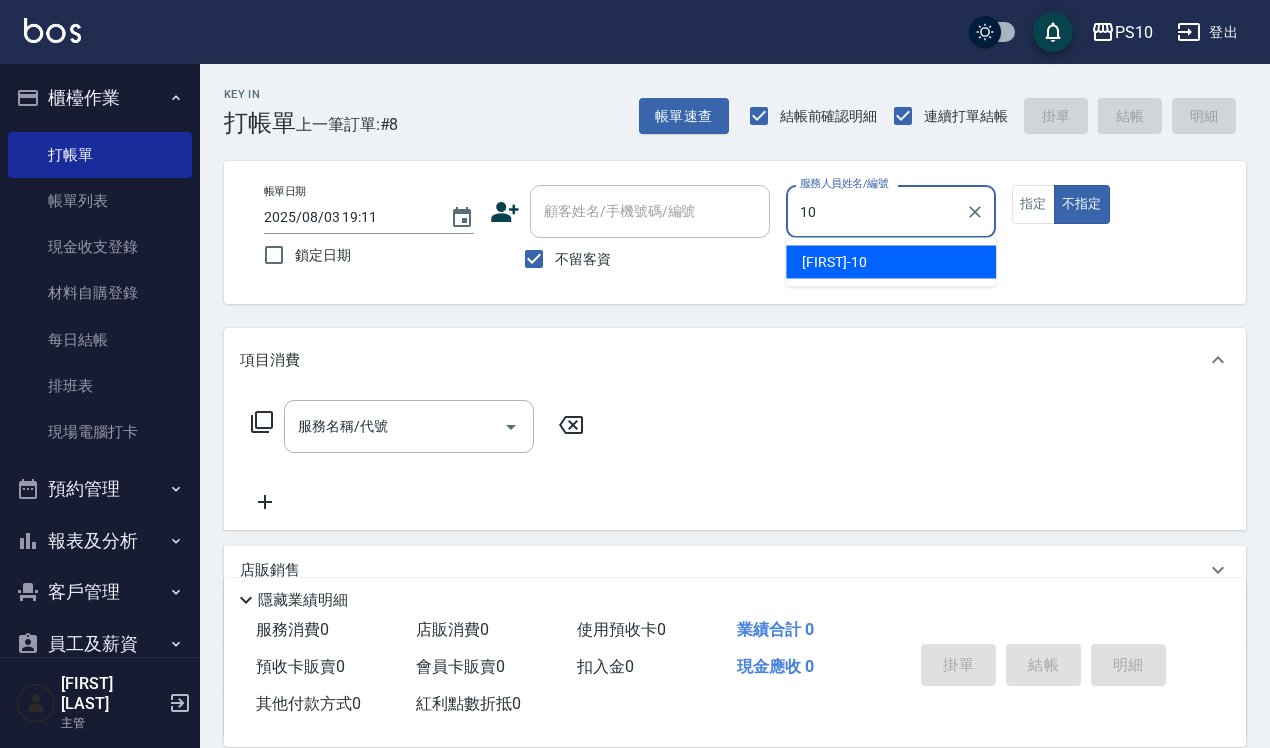 type on "[DESIGNER]-[ID]" 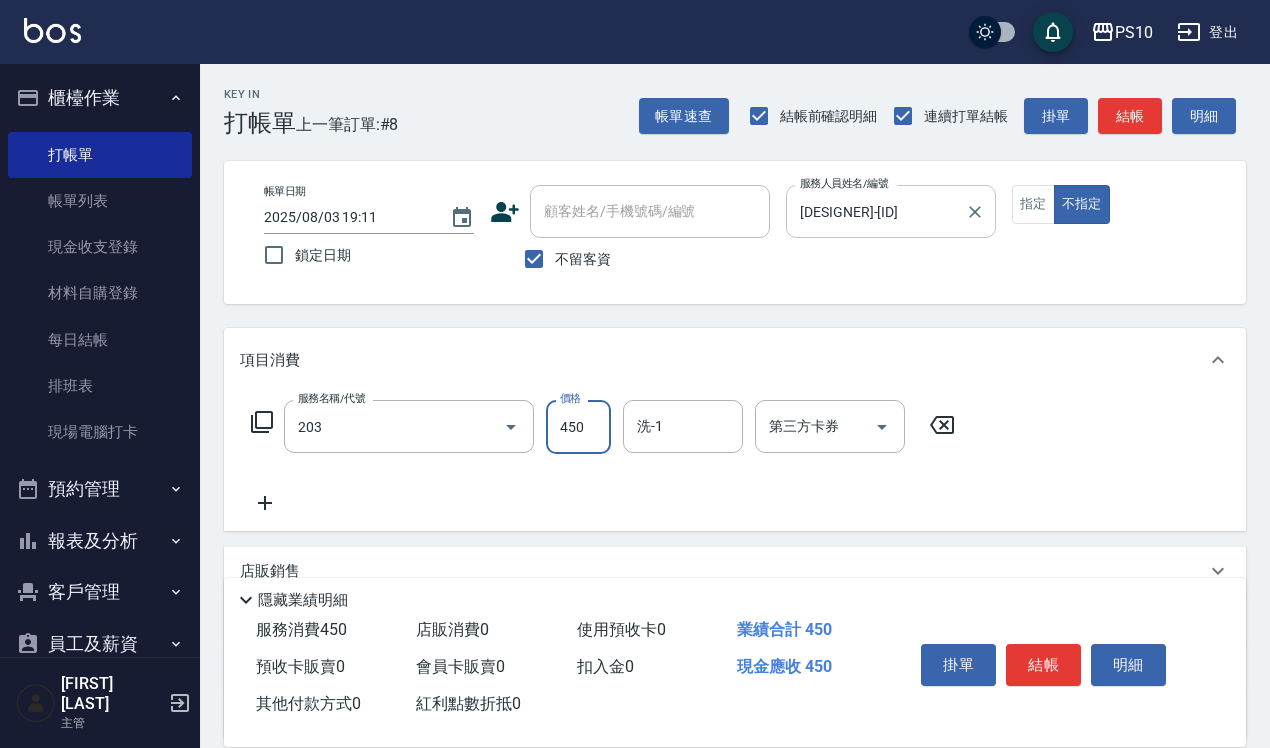 type on "剪+洗(203)" 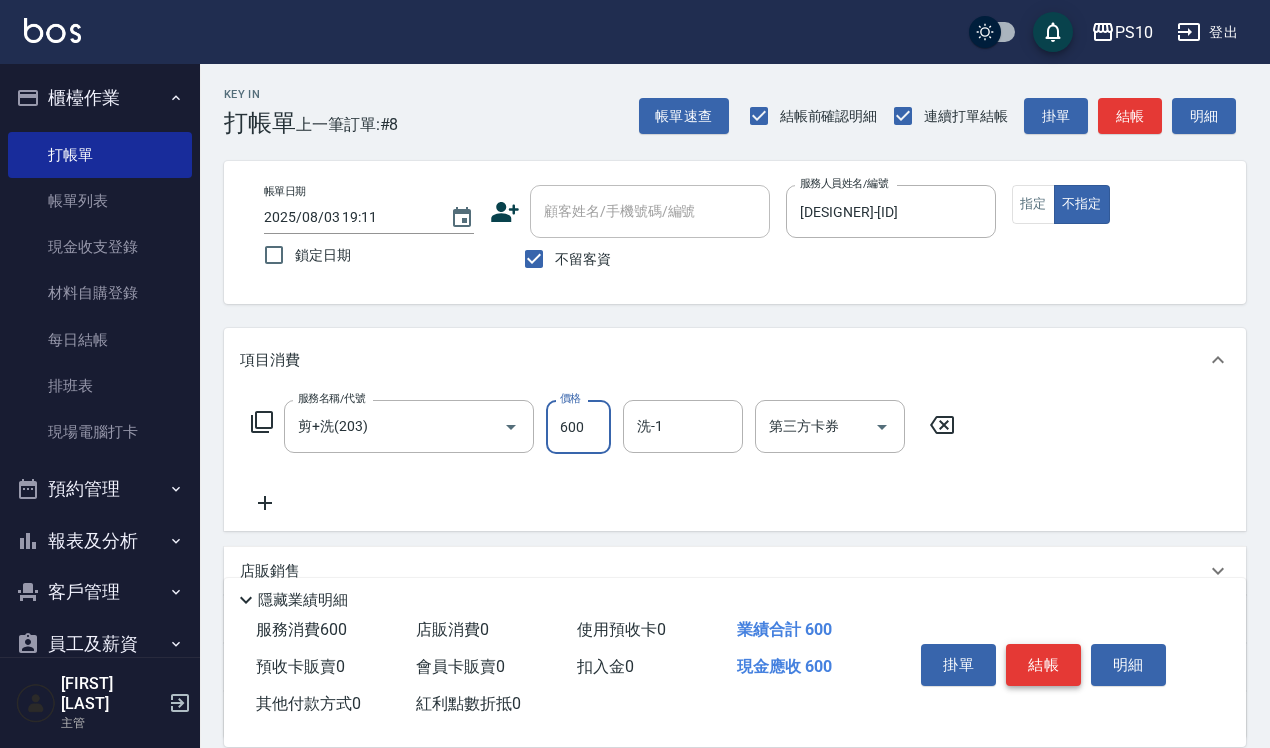 type on "600" 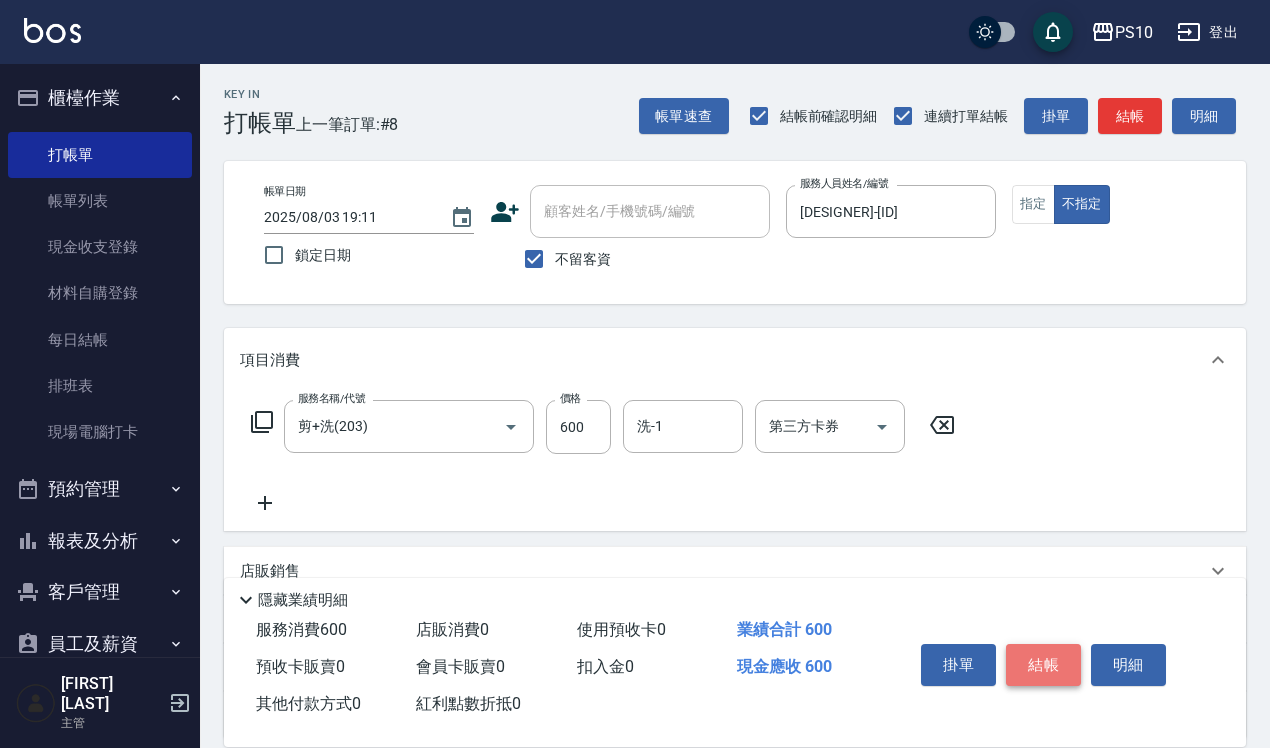 click on "結帳" at bounding box center [1043, 665] 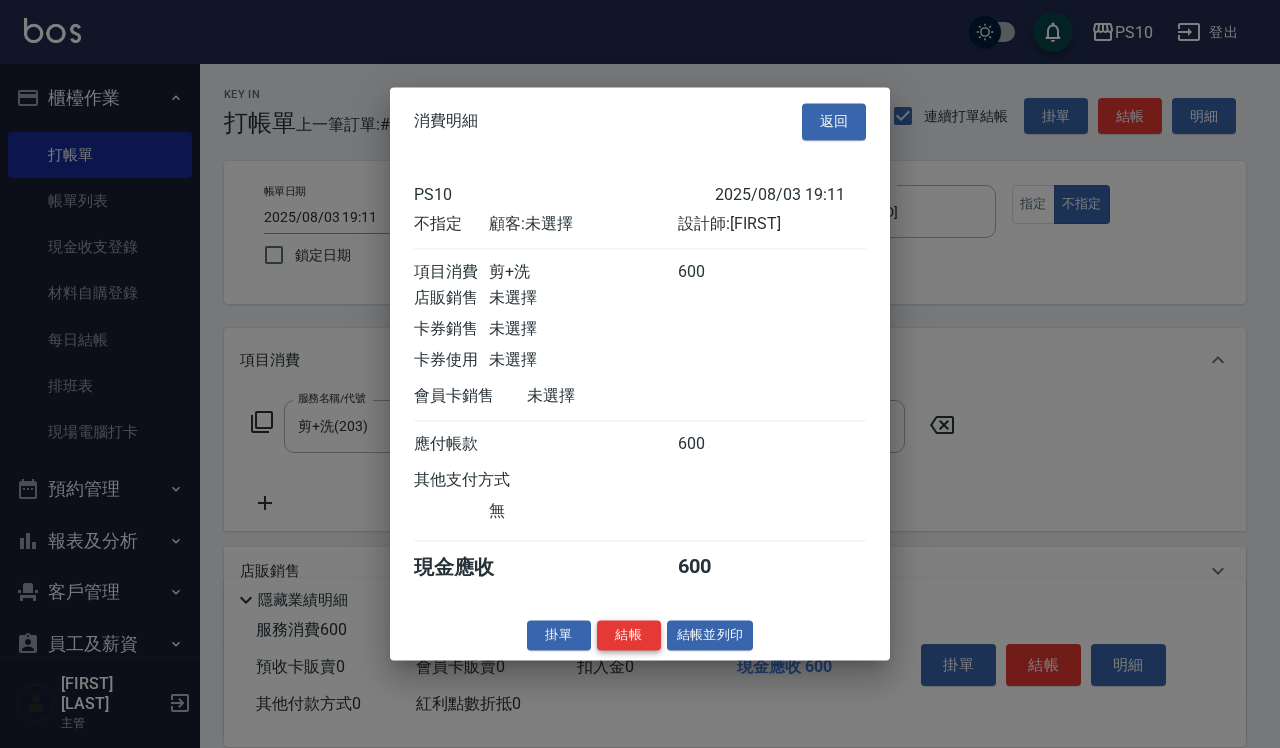 click on "結帳" at bounding box center [629, 635] 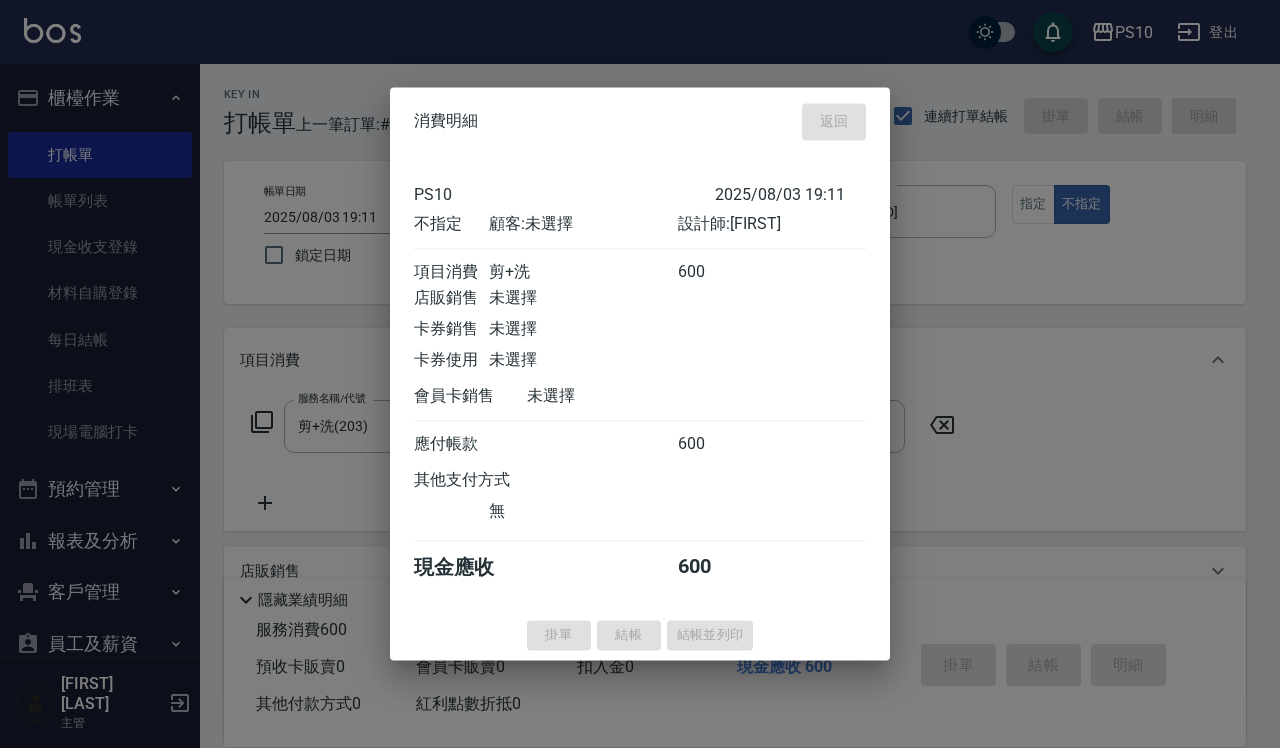 type on "2025/08/03 19:12" 